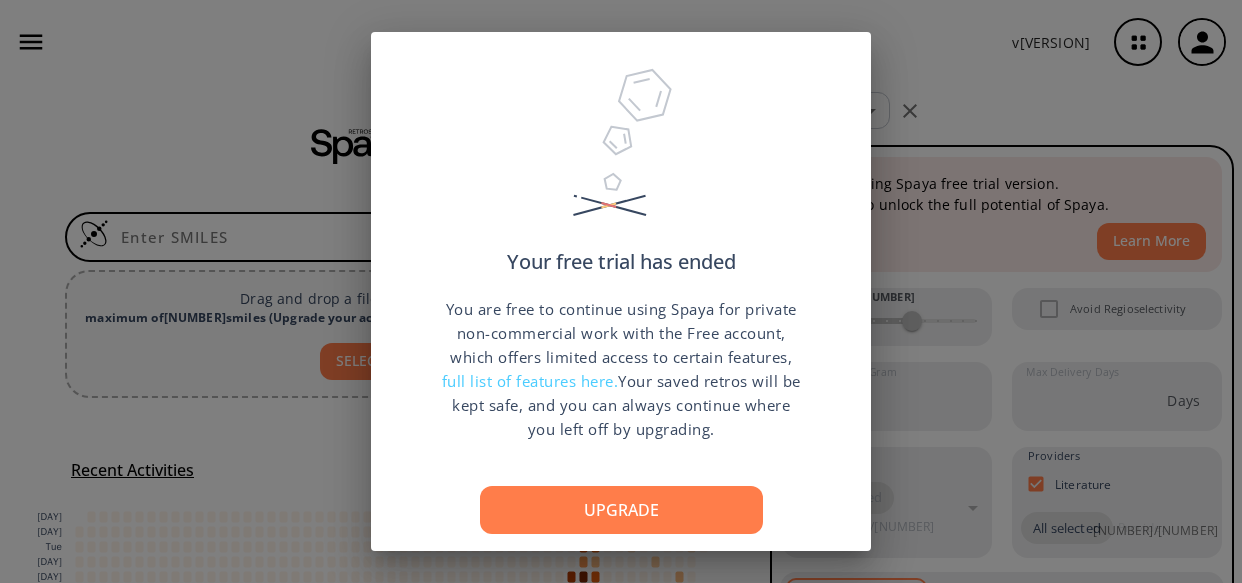 scroll, scrollTop: 0, scrollLeft: 0, axis: both 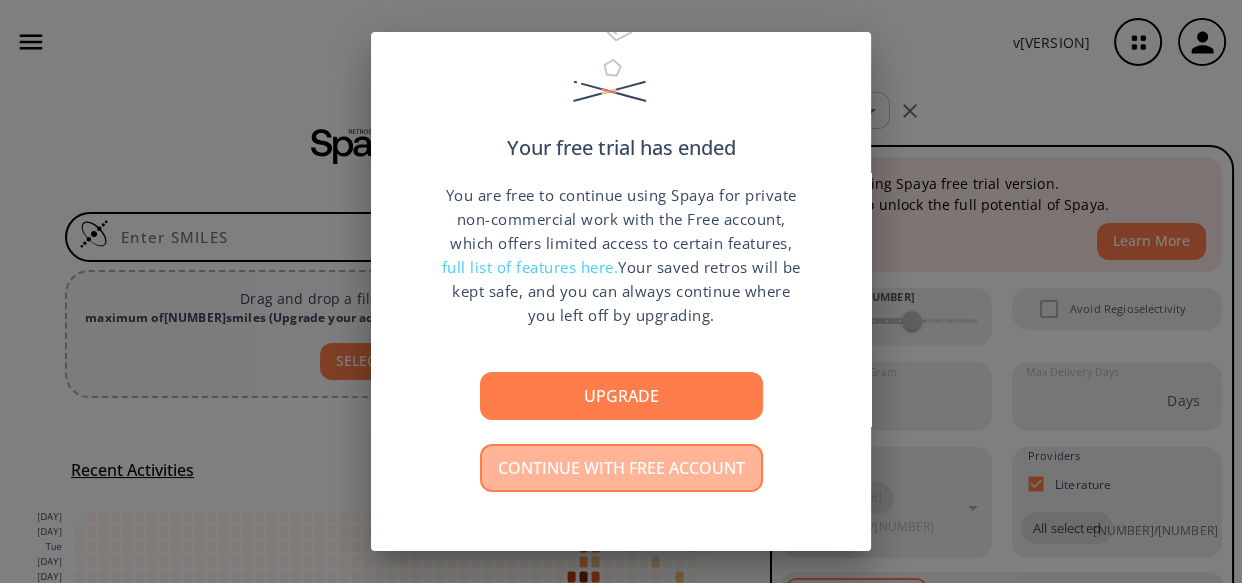 click on "Continue with free account" at bounding box center [621, 468] 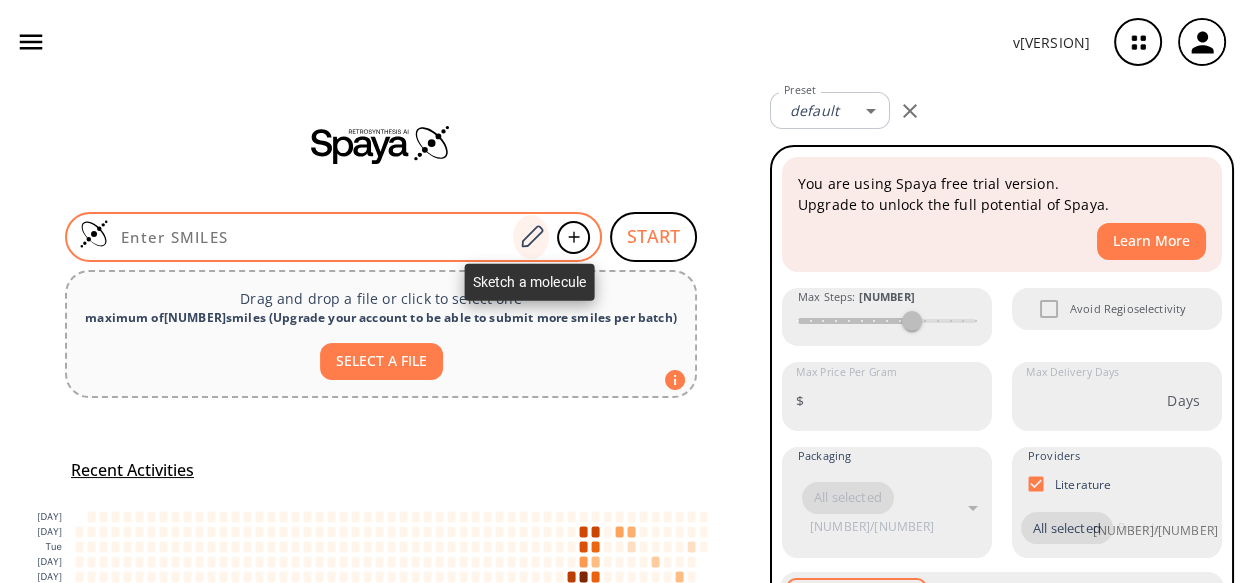 click 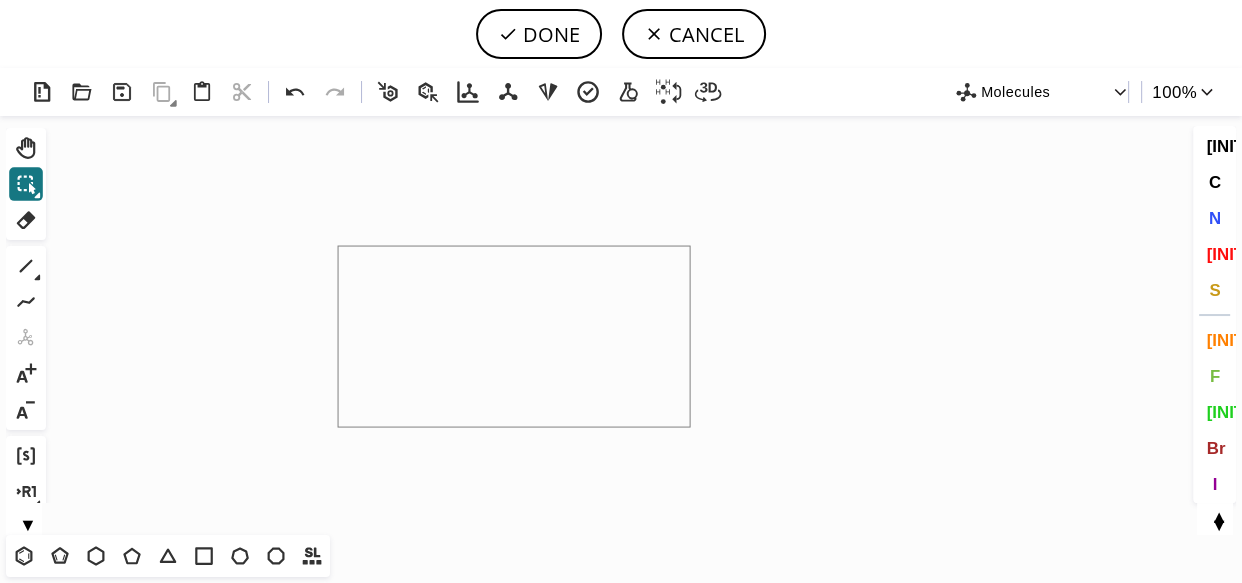 drag, startPoint x: 339, startPoint y: 247, endPoint x: 691, endPoint y: 428, distance: 395.8093 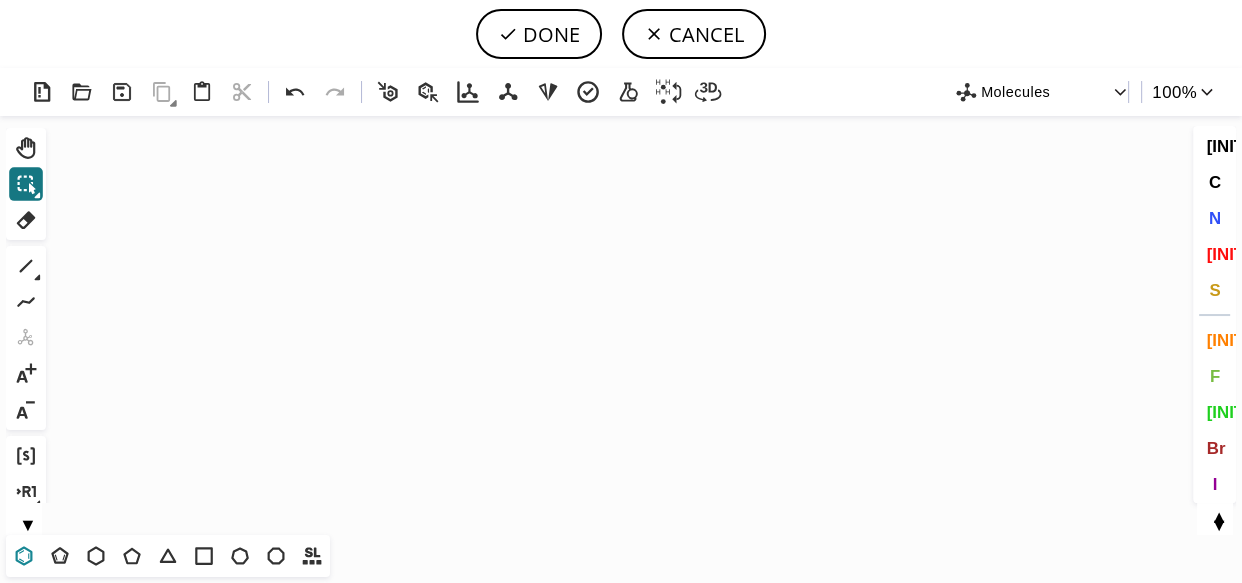 click 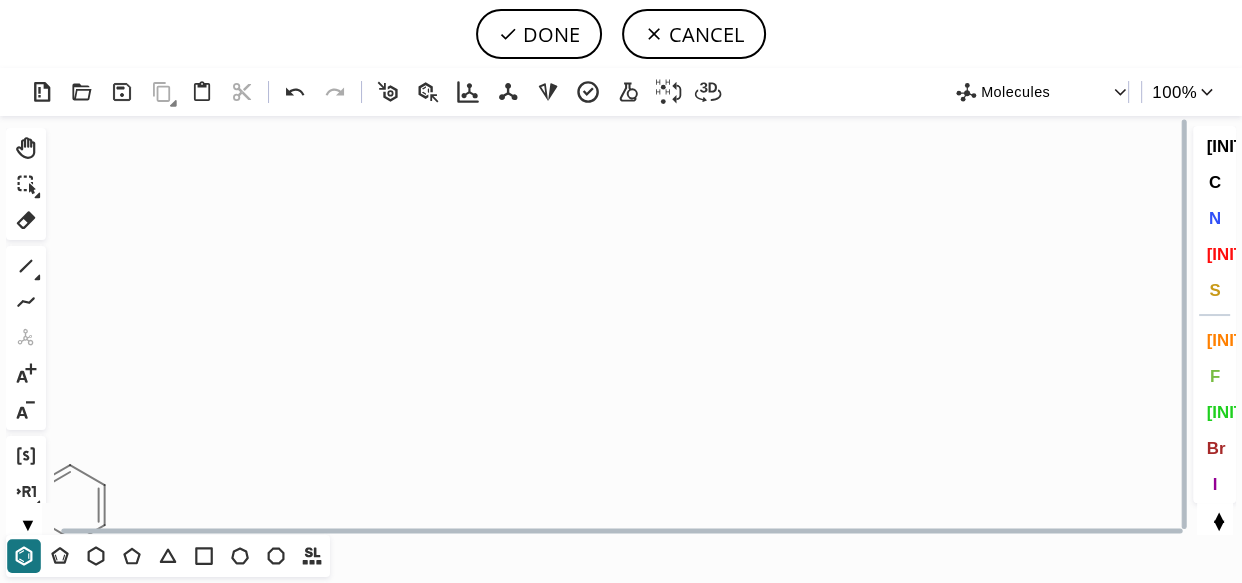 click on "Created with Raphaël [VERSION]" 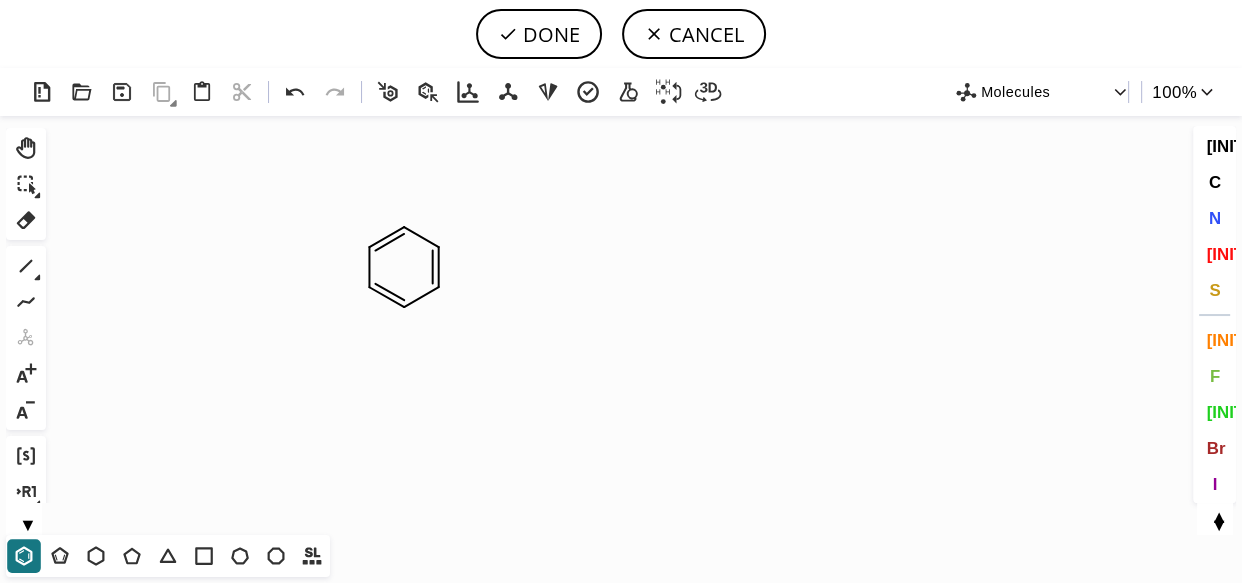 click on "Created with Raphaël [VERSION]" 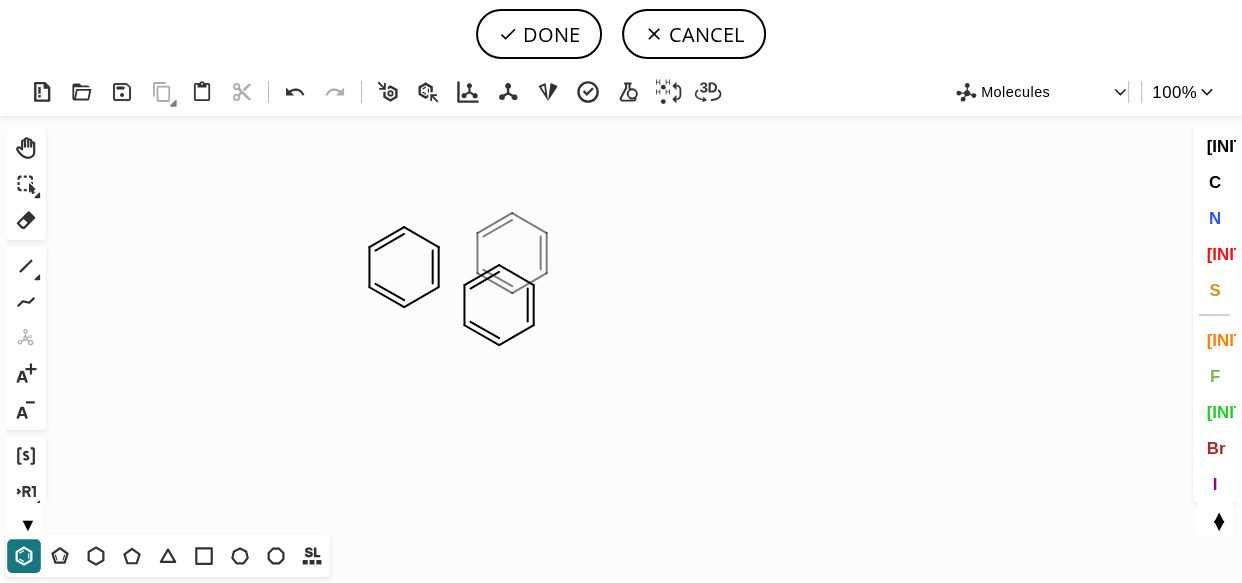 click on "Created with Raphaël [VERSION]" 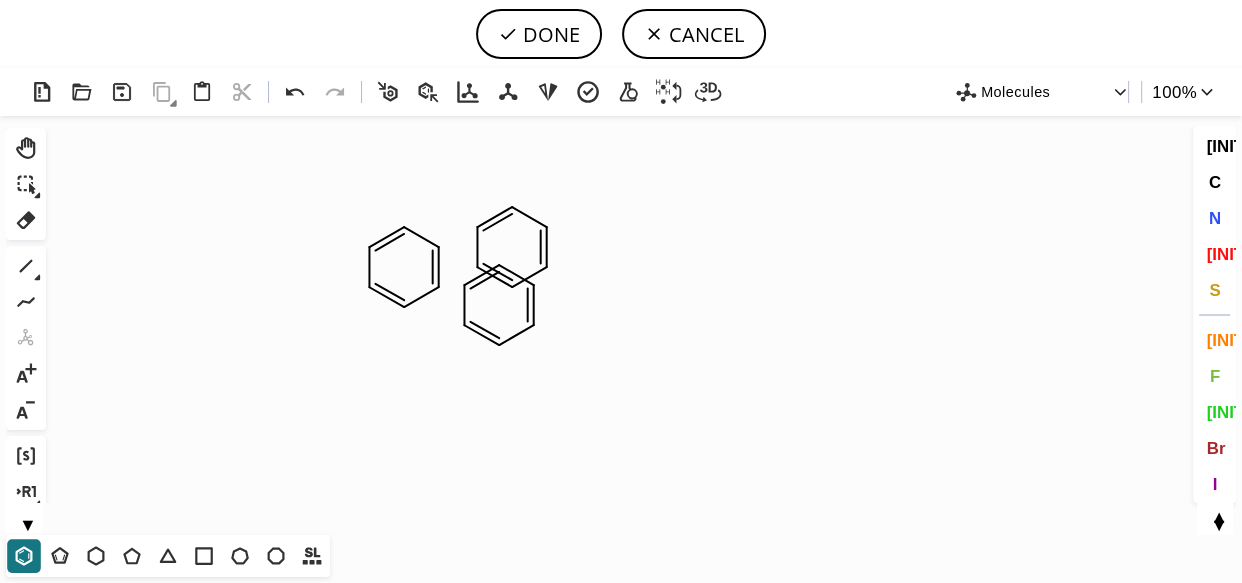 click on "Created with Raphaël [VERSION]" 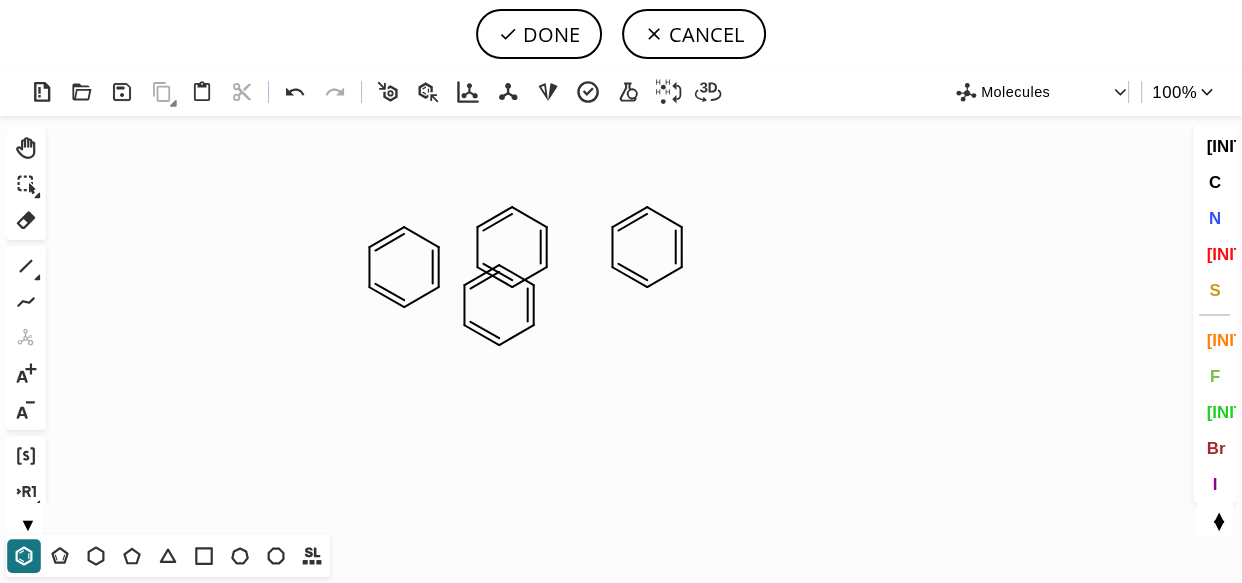 click on "Created with Raphaël [VERSION]" 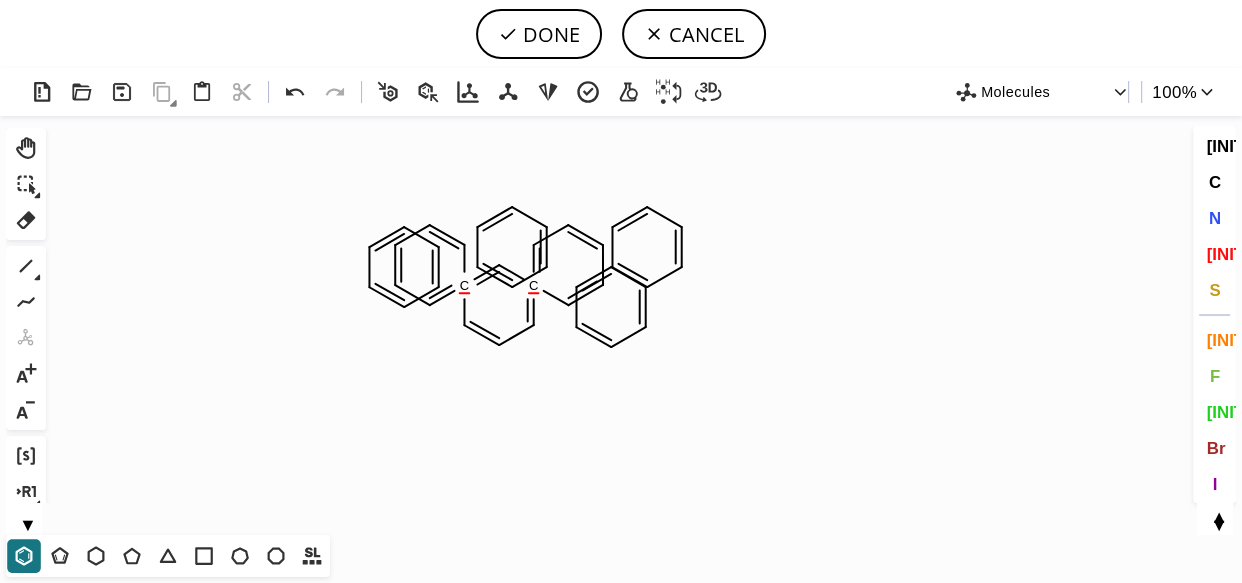 click on "Created with Raphaël 2.3.0 C C" 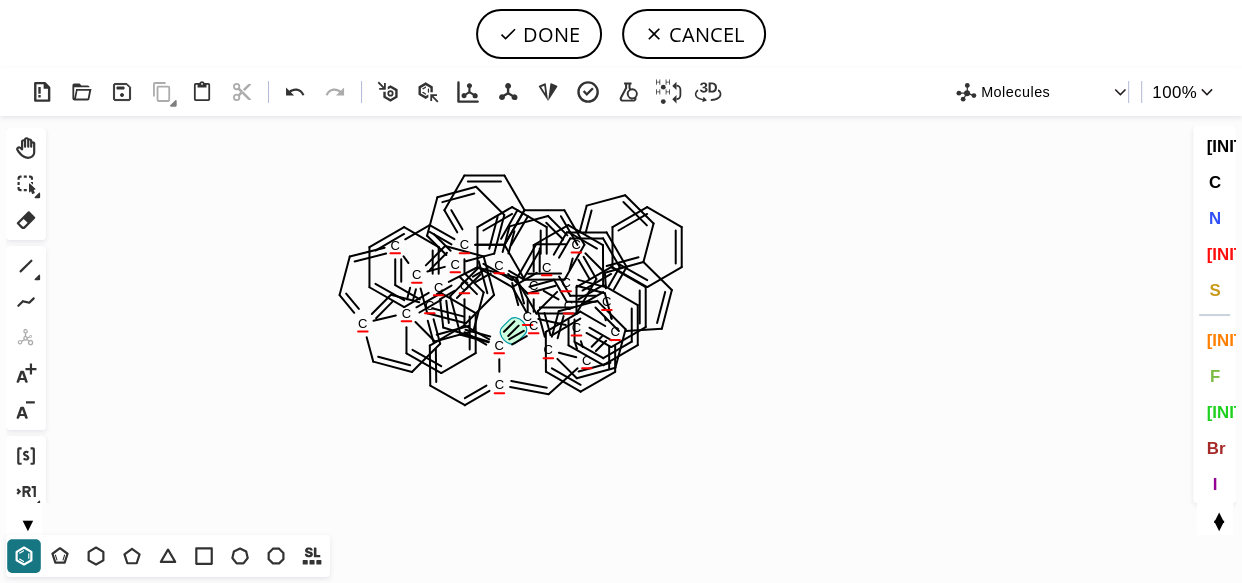 click on "Created with Raphaël 2.3.0 C C C C C C C C C C C C C C C C C C C C C C C C" 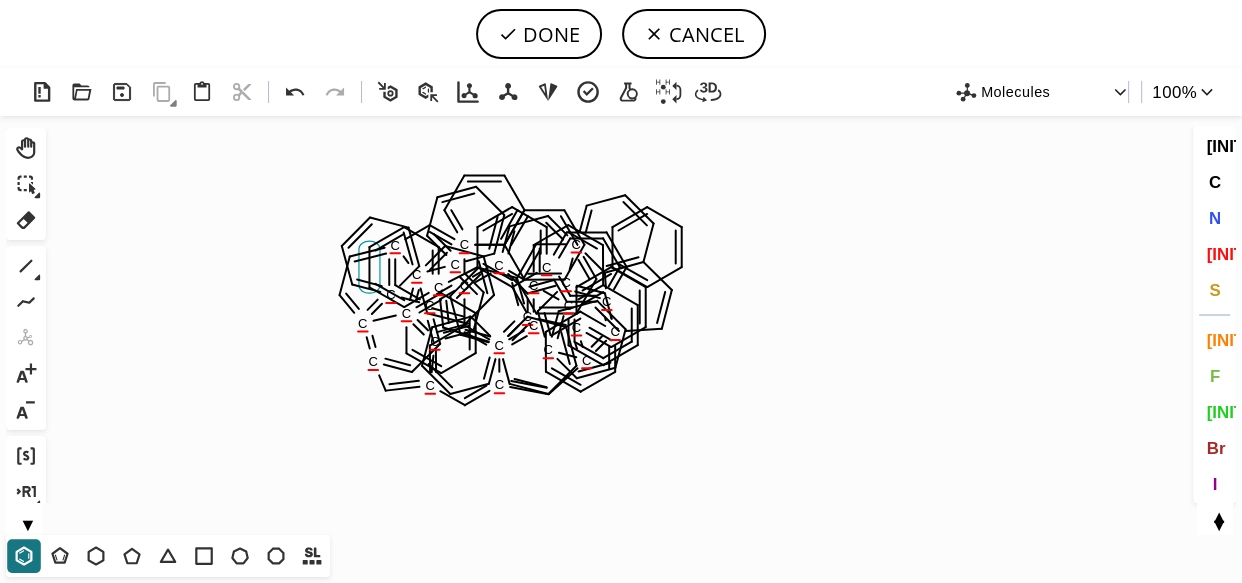 drag, startPoint x: 380, startPoint y: 270, endPoint x: 380, endPoint y: 250, distance: 20 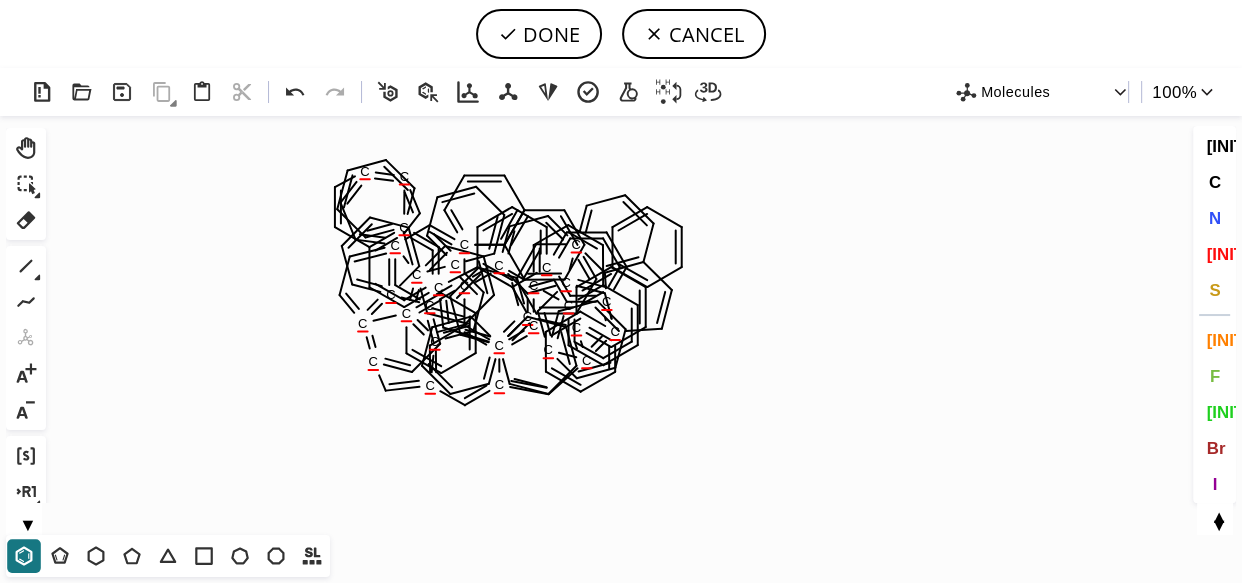 drag, startPoint x: 390, startPoint y: 234, endPoint x: 443, endPoint y: 219, distance: 55.081757 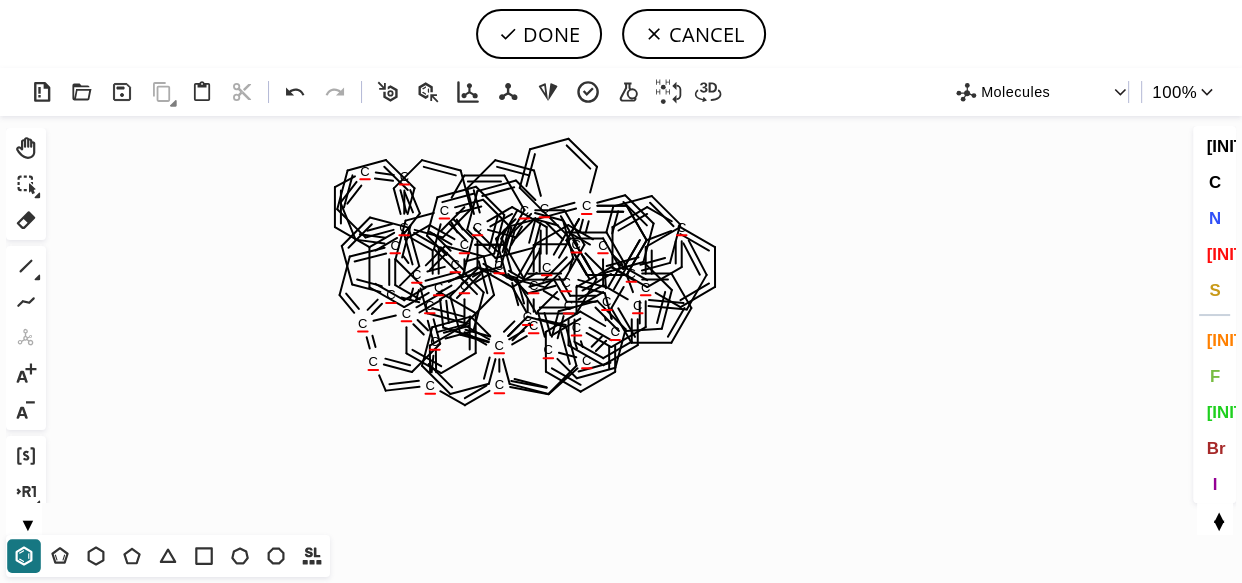 click on "Created with Raphaël 2.3.0 C C C C C C C C C C C C C C C C C C C C C C C C C C C C C C C C C C C C C C C C C" 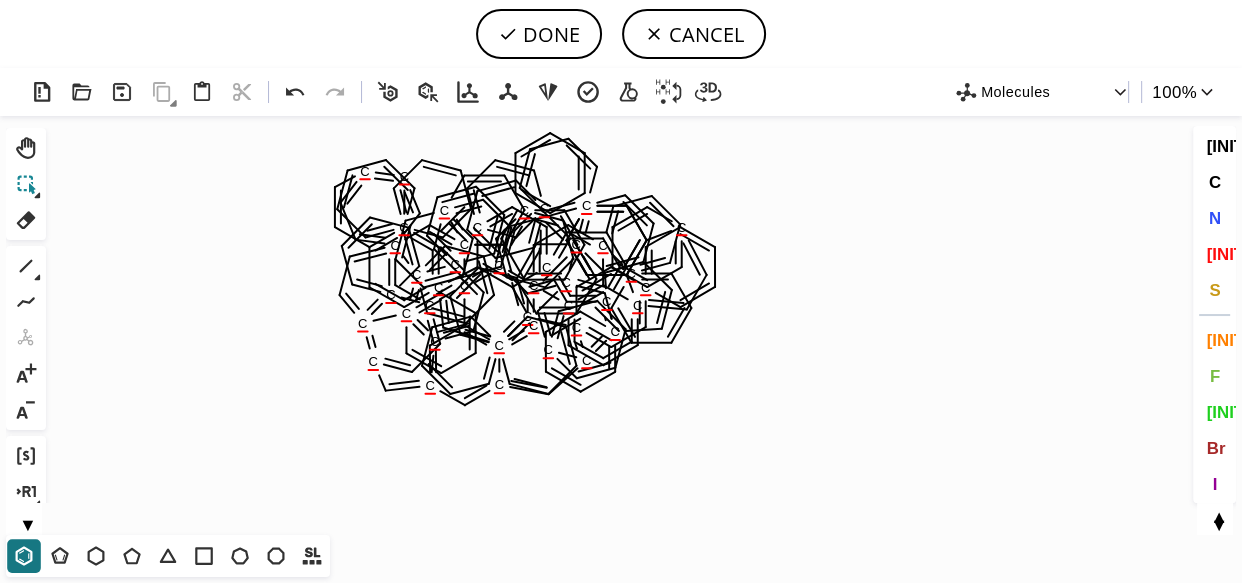 click 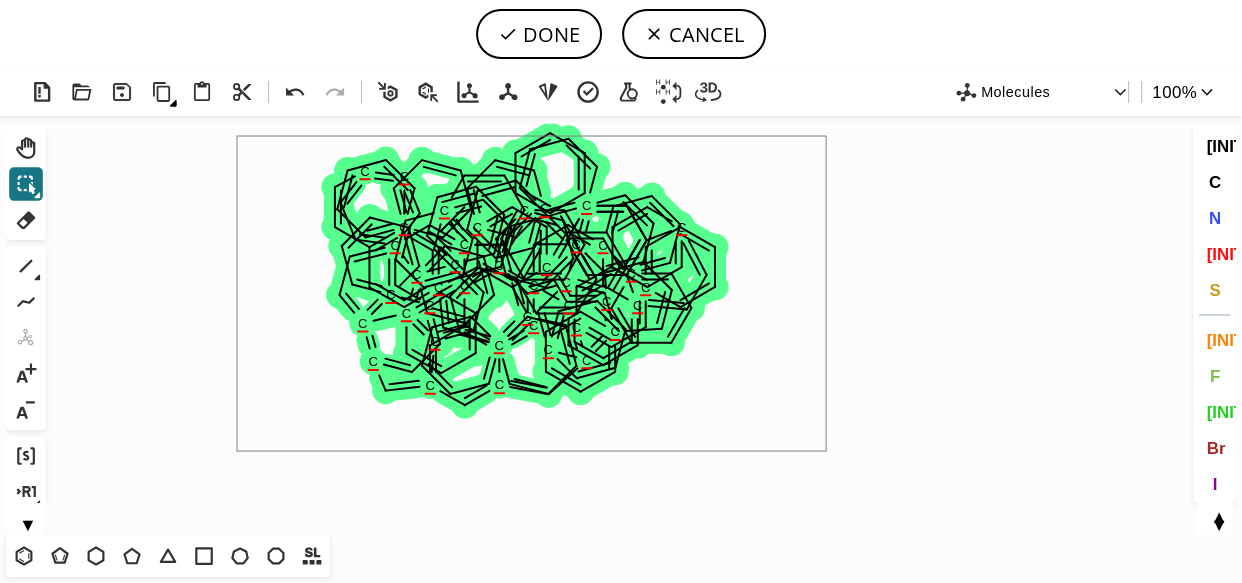 drag, startPoint x: 238, startPoint y: 137, endPoint x: 822, endPoint y: 440, distance: 657.92474 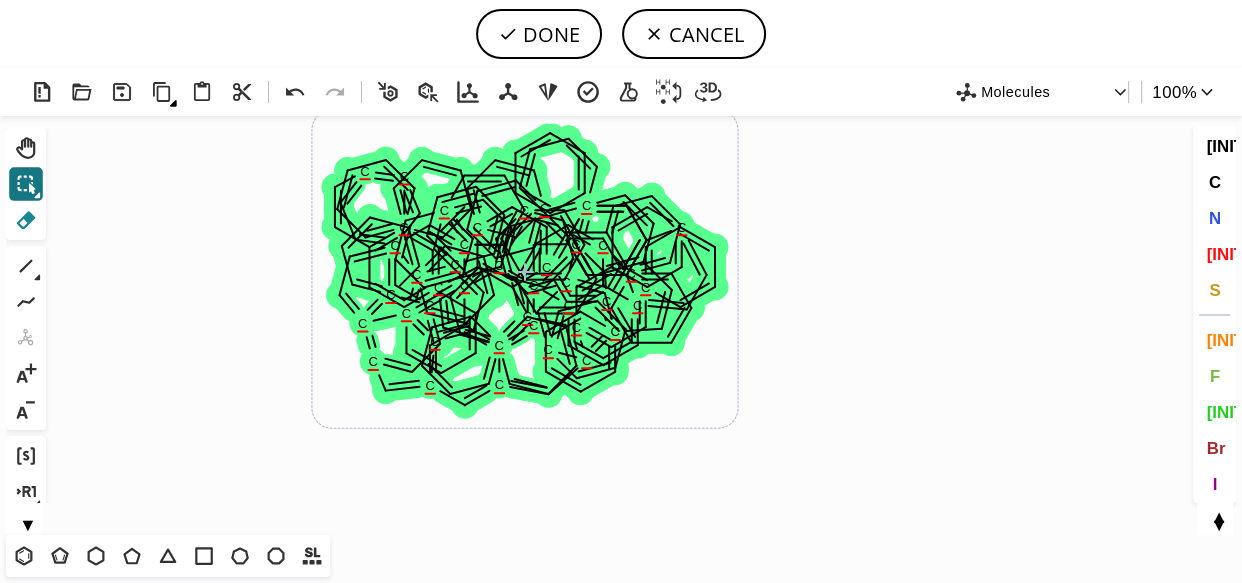 click 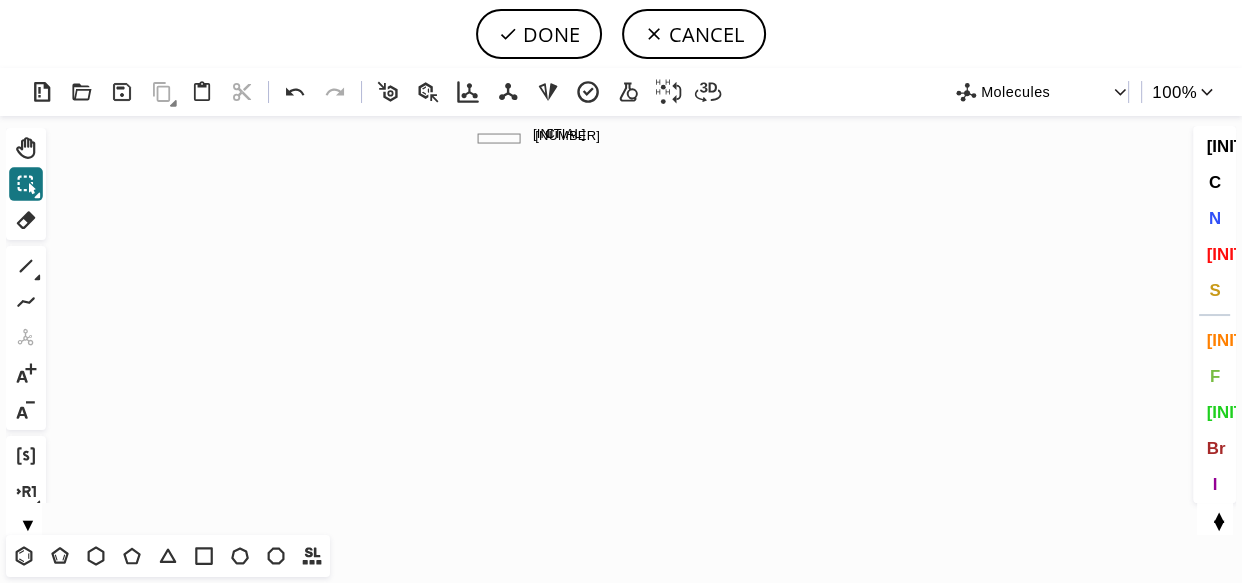drag, startPoint x: 521, startPoint y: 135, endPoint x: 742, endPoint y: 206, distance: 232.12497 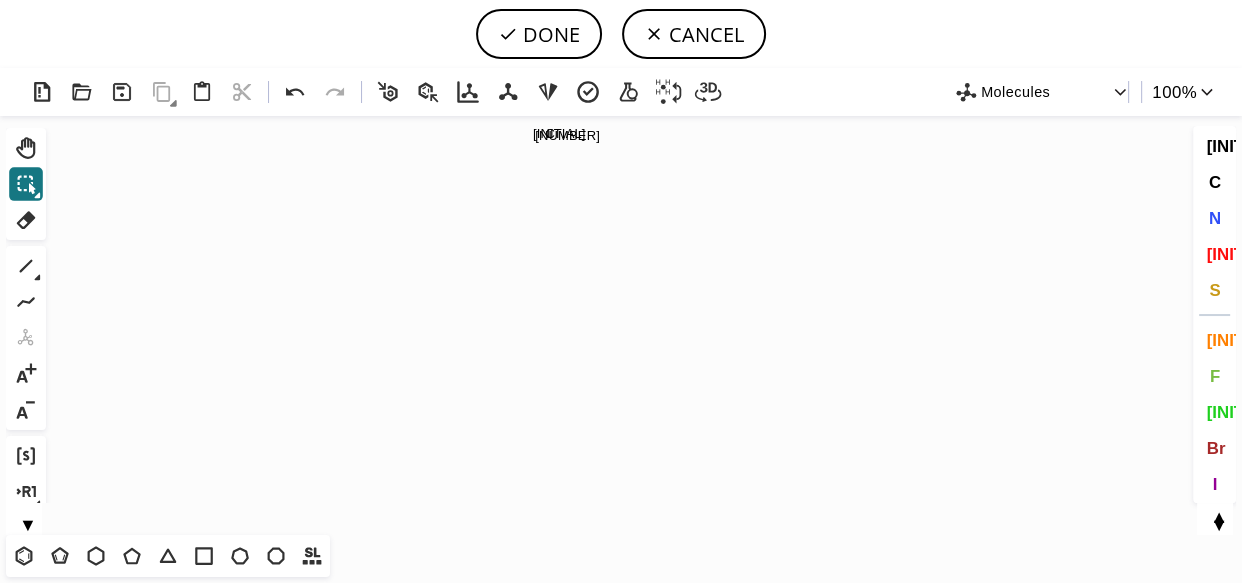 drag, startPoint x: 19, startPoint y: 209, endPoint x: 84, endPoint y: 215, distance: 65.27634 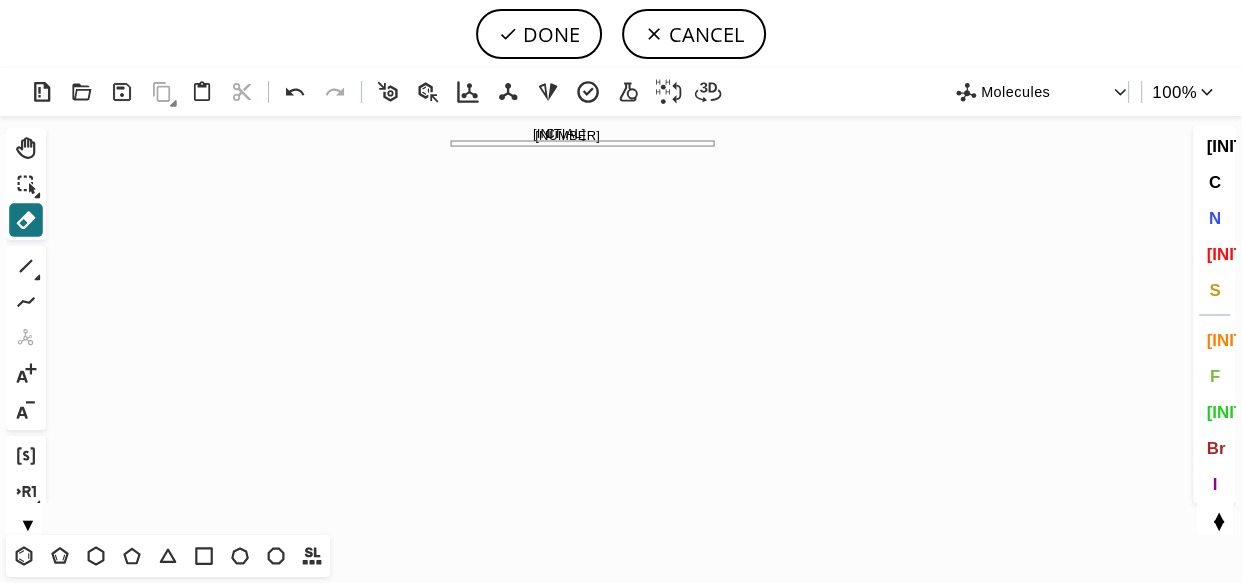 drag, startPoint x: 616, startPoint y: 139, endPoint x: 860, endPoint y: 180, distance: 247.4207 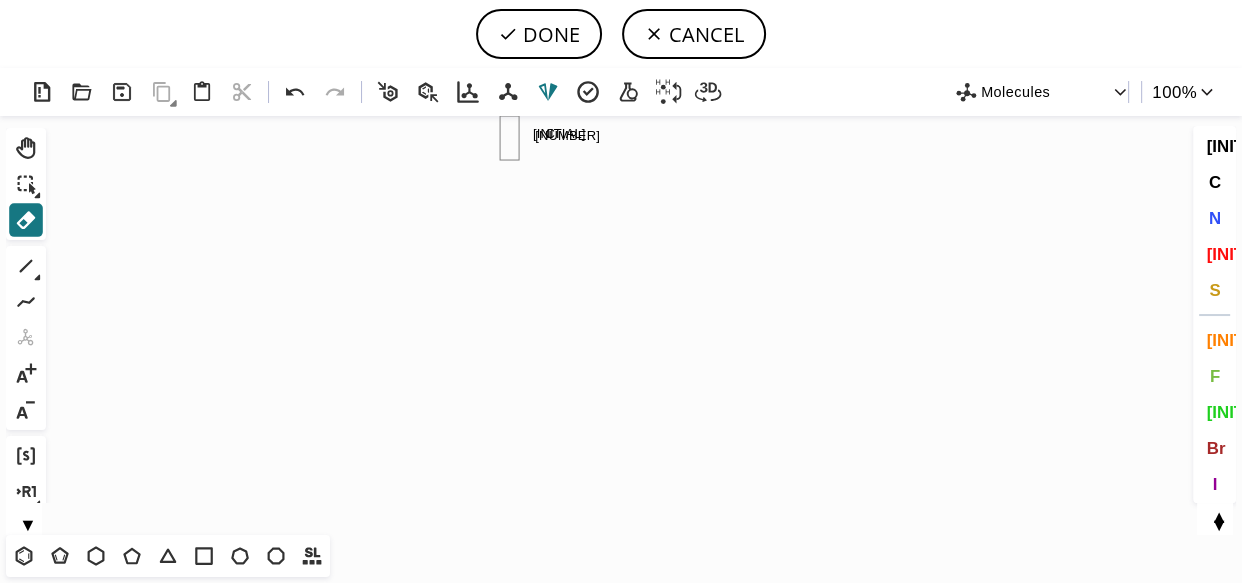drag, startPoint x: 549, startPoint y: 87, endPoint x: 685, endPoint y: 96, distance: 136.29747 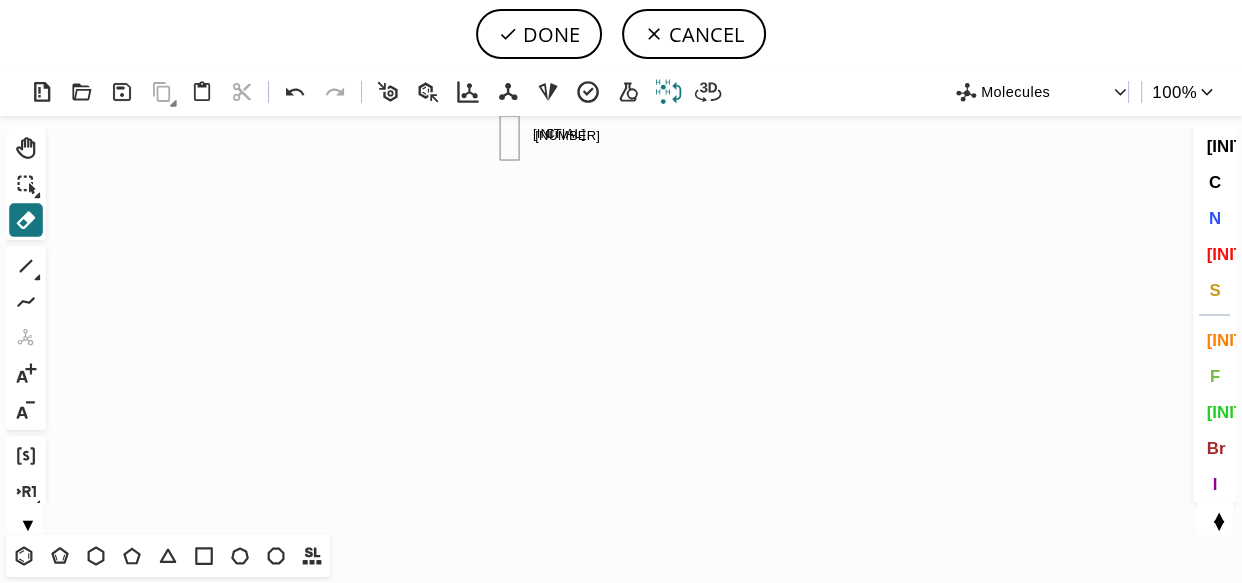 click on "Created with Raphaël 2.3.0 C H 4 Molecules 100 % Ctrl+Alt+H Shift+Tab Del 1 Alt+E + - Ctrl+G Ctrl+R Alt+T ▼ T T T T T T T T Shift+T H C N O S P F Cl Br I ▼ ▲" at bounding box center [621, 325] 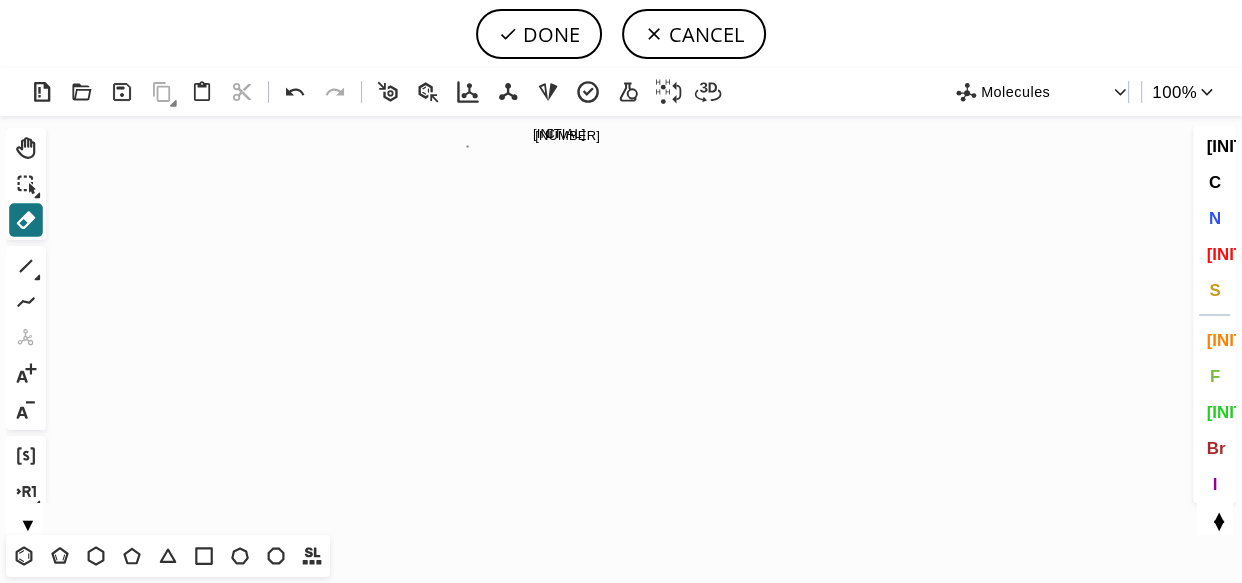 drag, startPoint x: 470, startPoint y: 148, endPoint x: 770, endPoint y: 155, distance: 300.08167 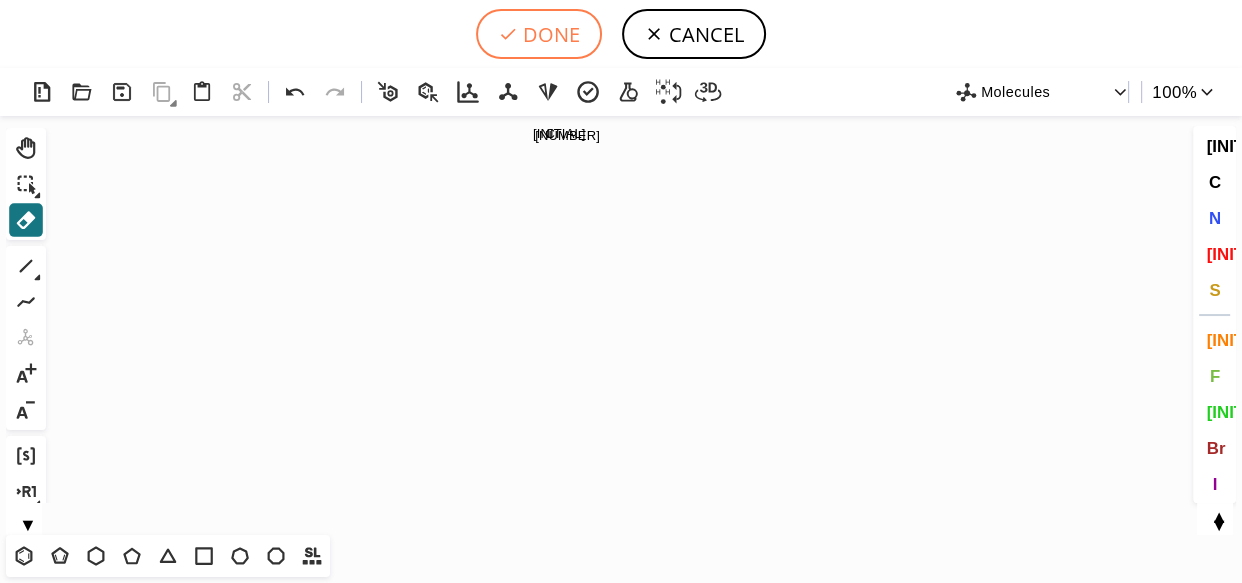 drag, startPoint x: 648, startPoint y: 173, endPoint x: 552, endPoint y: 42, distance: 162.40997 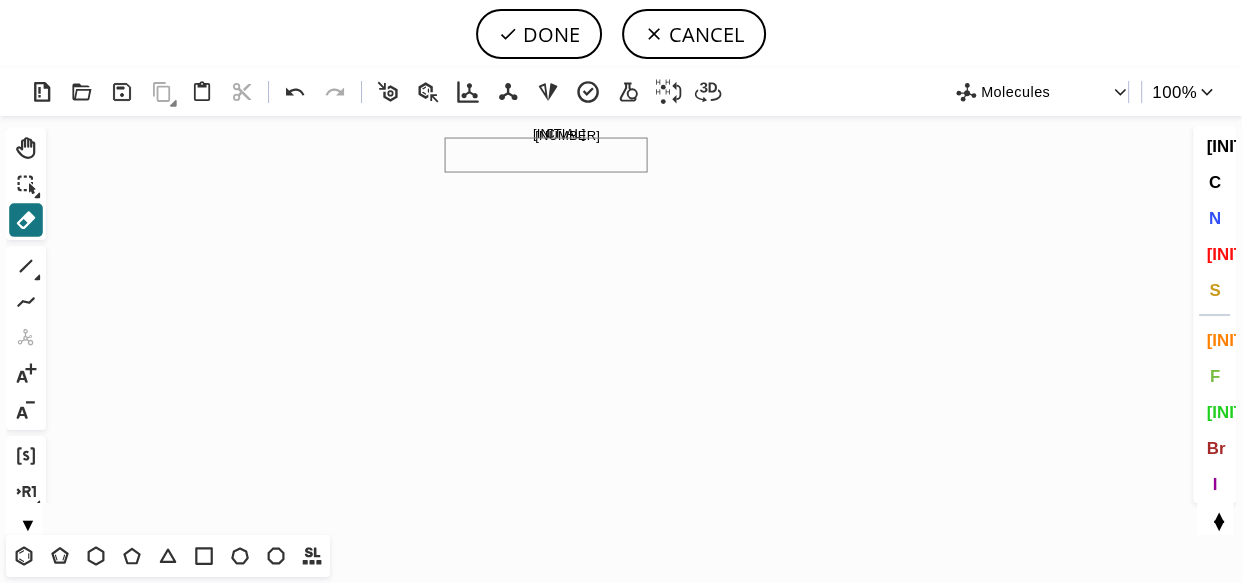 click on "Created with Raphaël 2.3.0 C H 4" 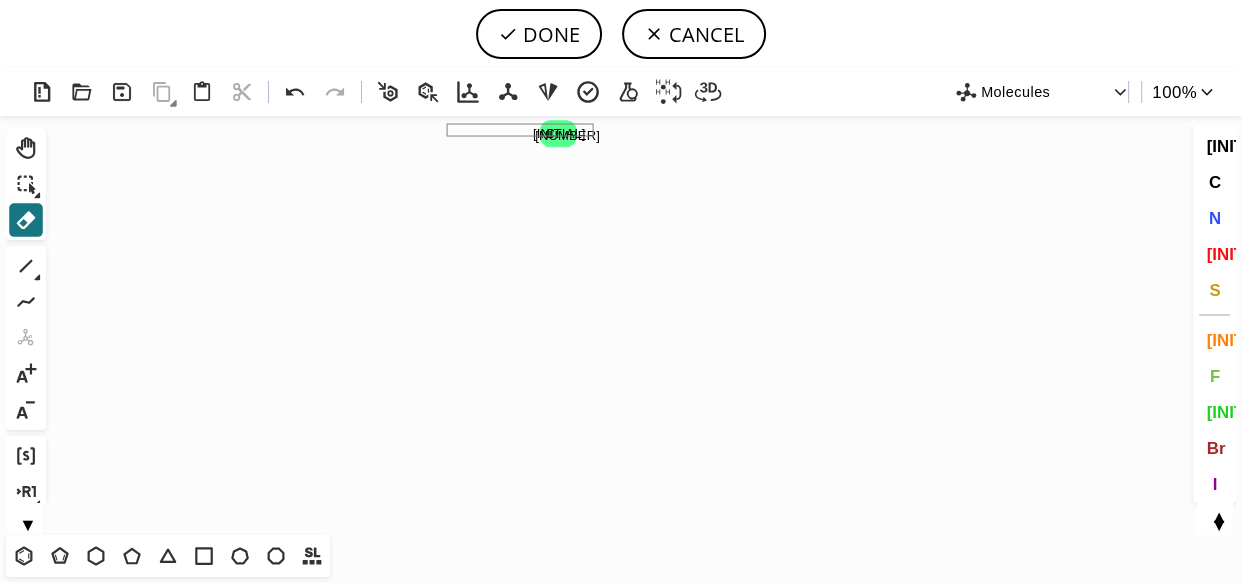 drag, startPoint x: 489, startPoint y: 139, endPoint x: 603, endPoint y: 139, distance: 114 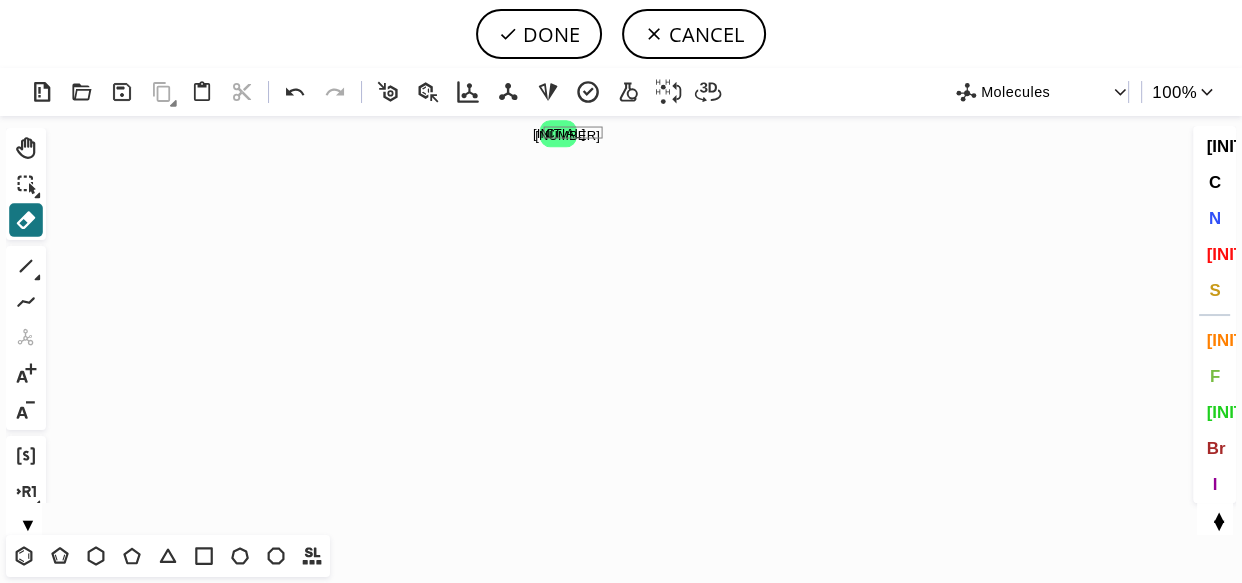 drag, startPoint x: 603, startPoint y: 139, endPoint x: 547, endPoint y: 128, distance: 57.070133 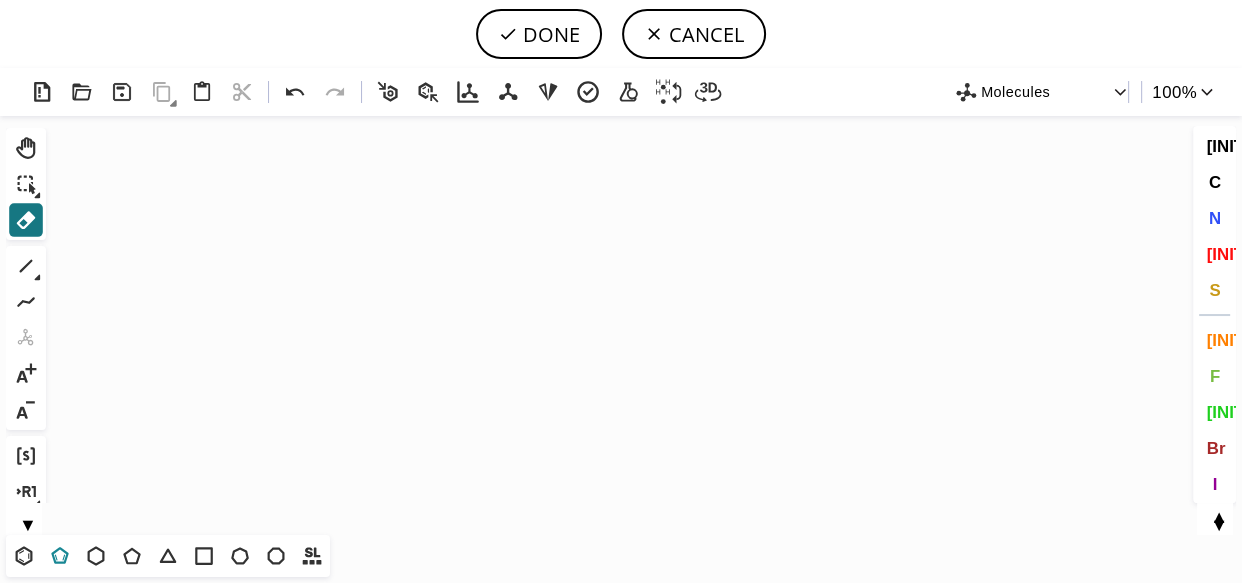 click 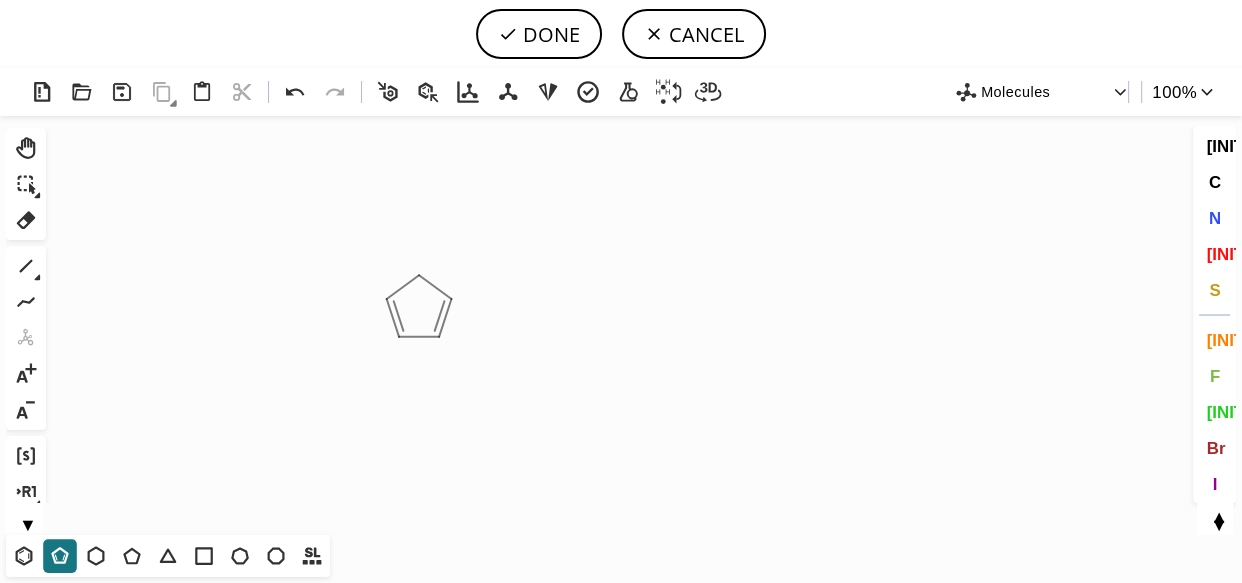 click on "Created with Raphaël [VERSION]" 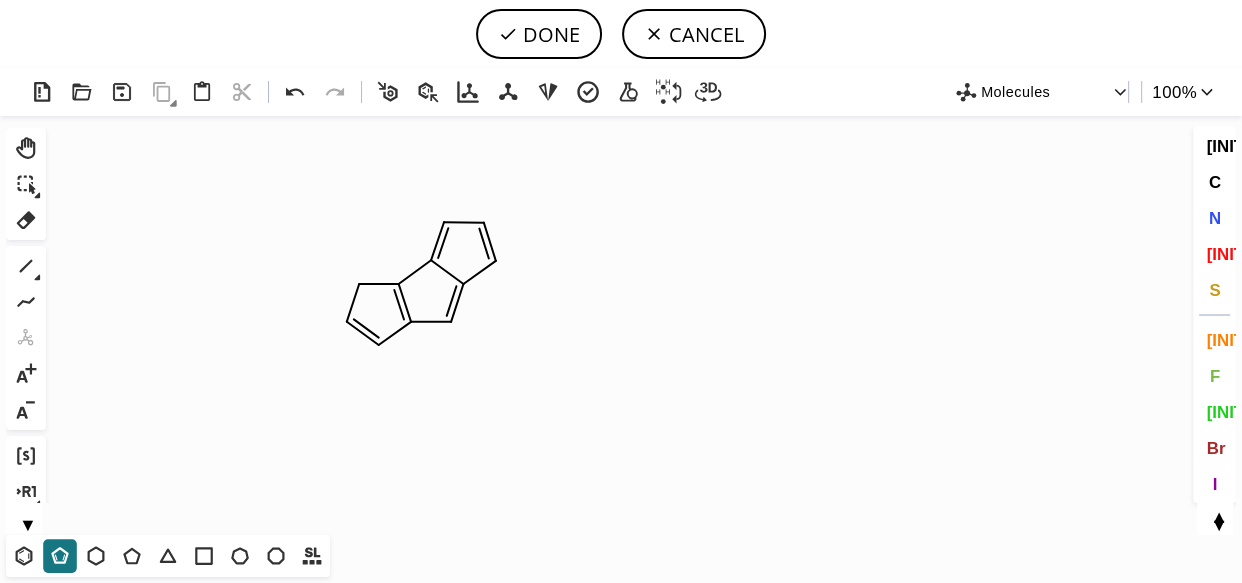 drag, startPoint x: 399, startPoint y: 308, endPoint x: 414, endPoint y: 374, distance: 67.68308 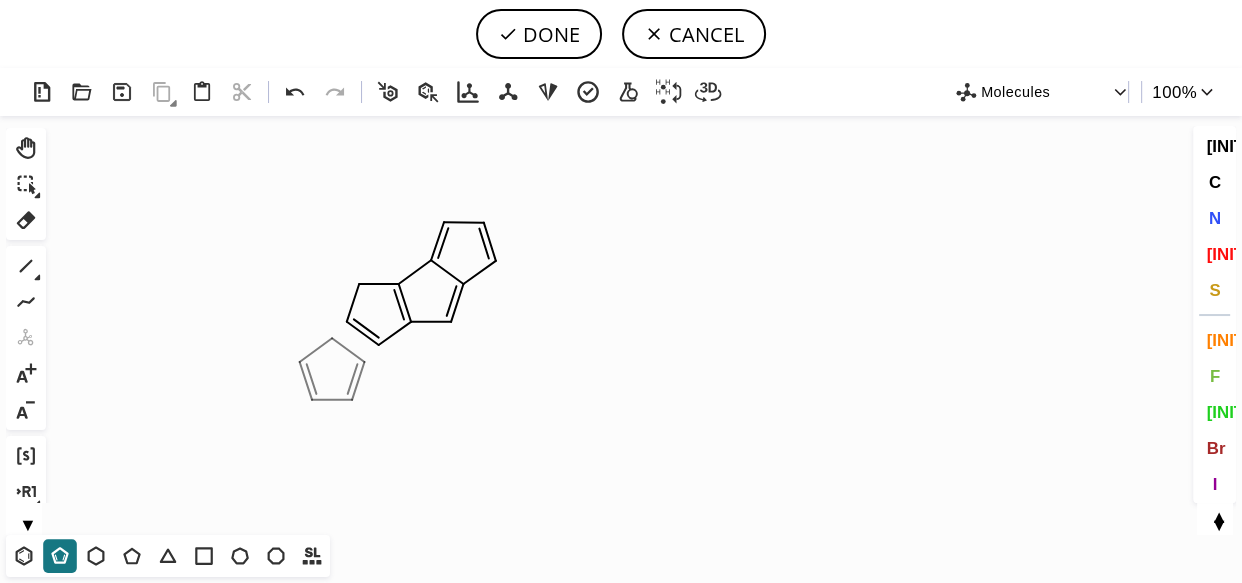 drag, startPoint x: 148, startPoint y: 465, endPoint x: 123, endPoint y: 470, distance: 25.495098 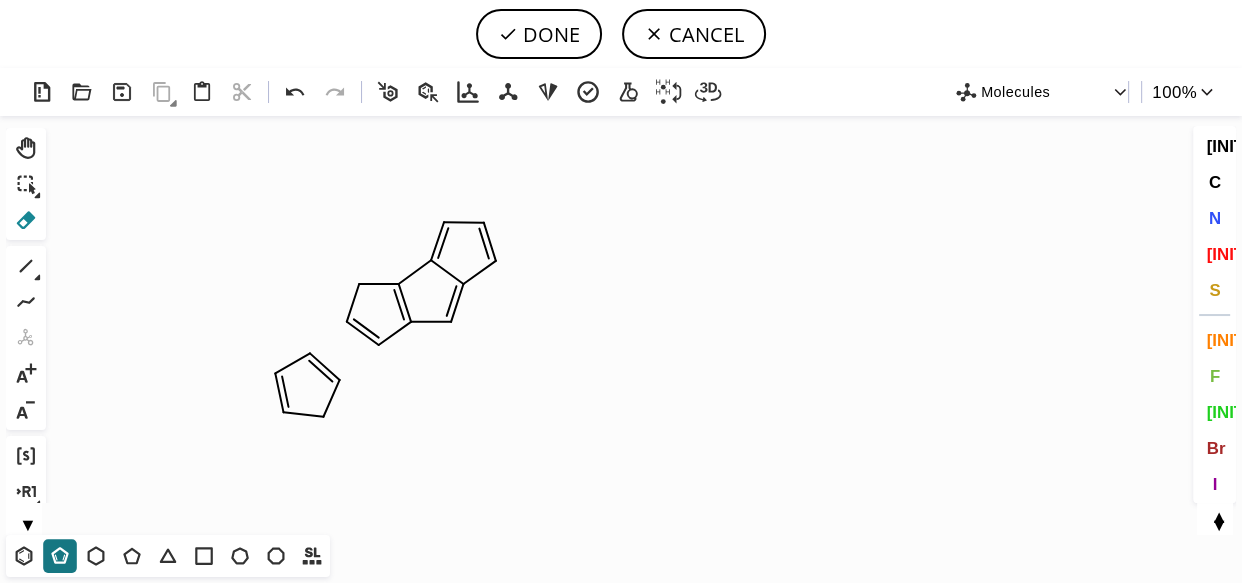 click 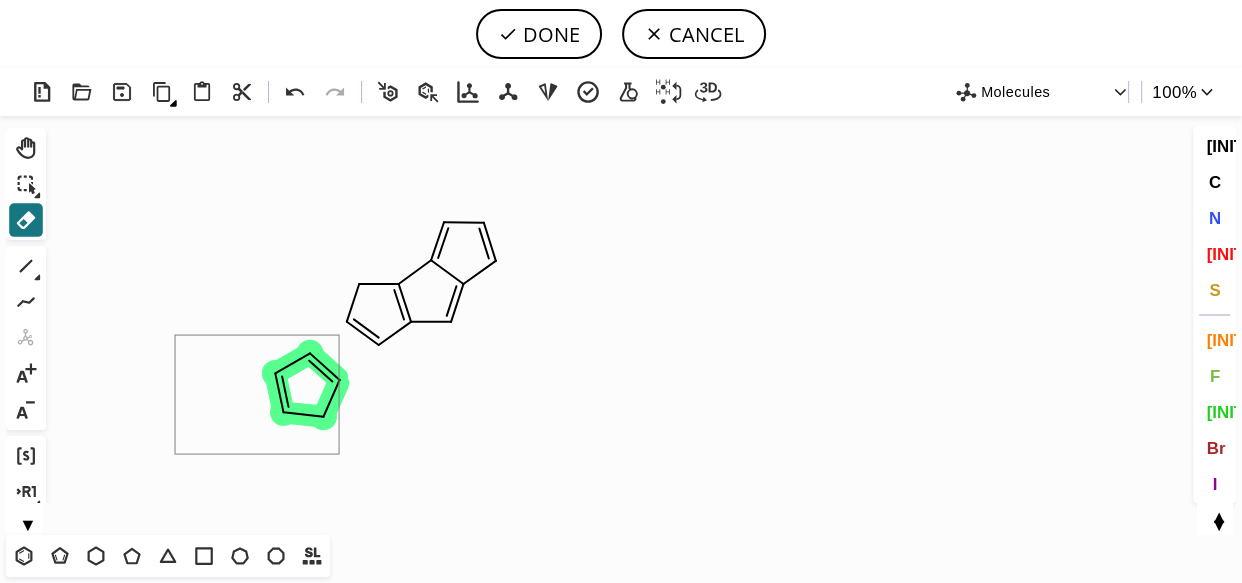 drag, startPoint x: 219, startPoint y: 354, endPoint x: 340, endPoint y: 455, distance: 157.61345 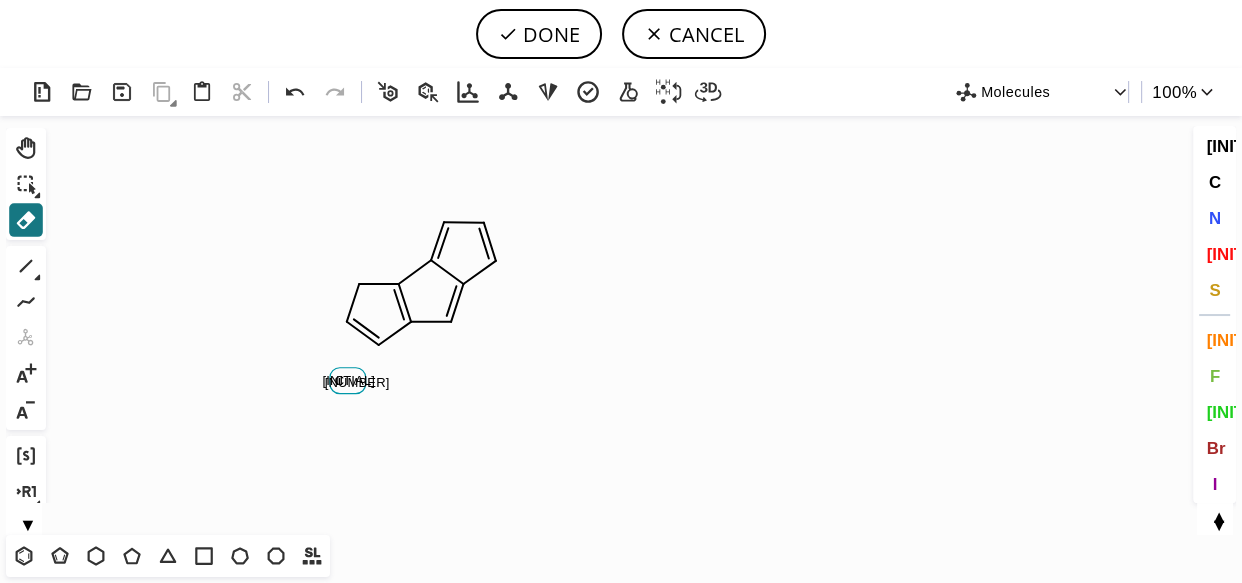 click on "C" 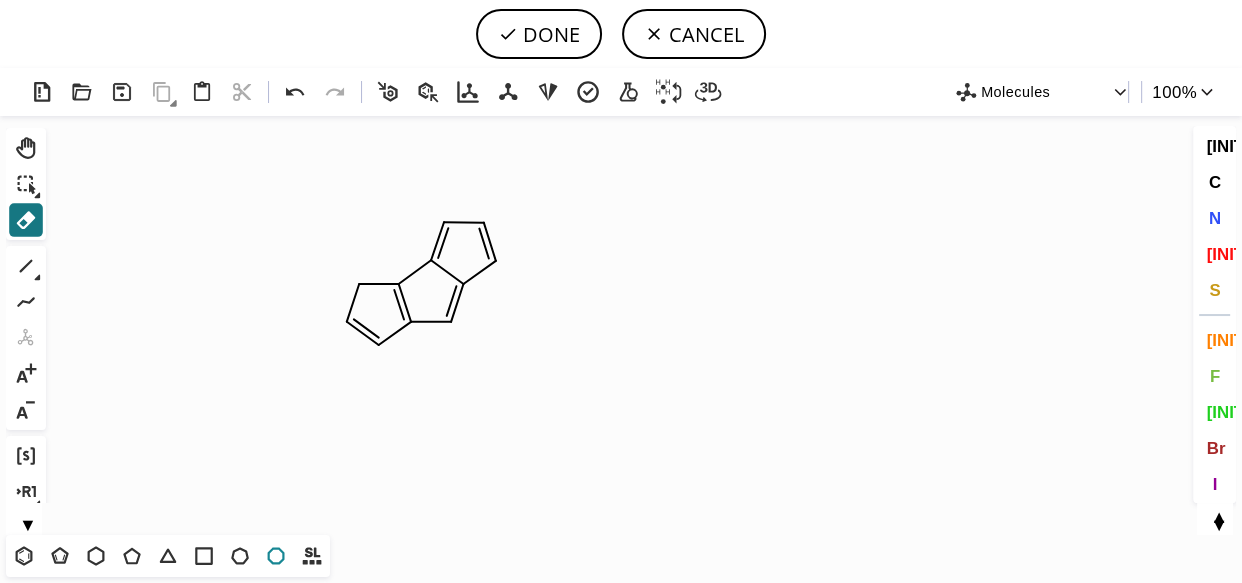 click 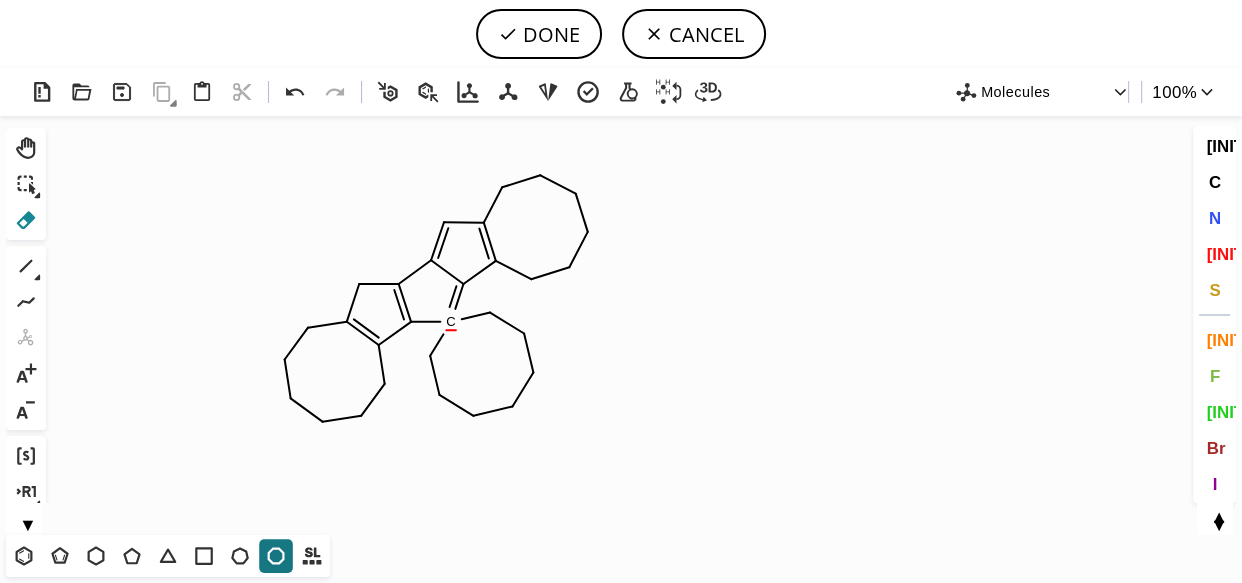click 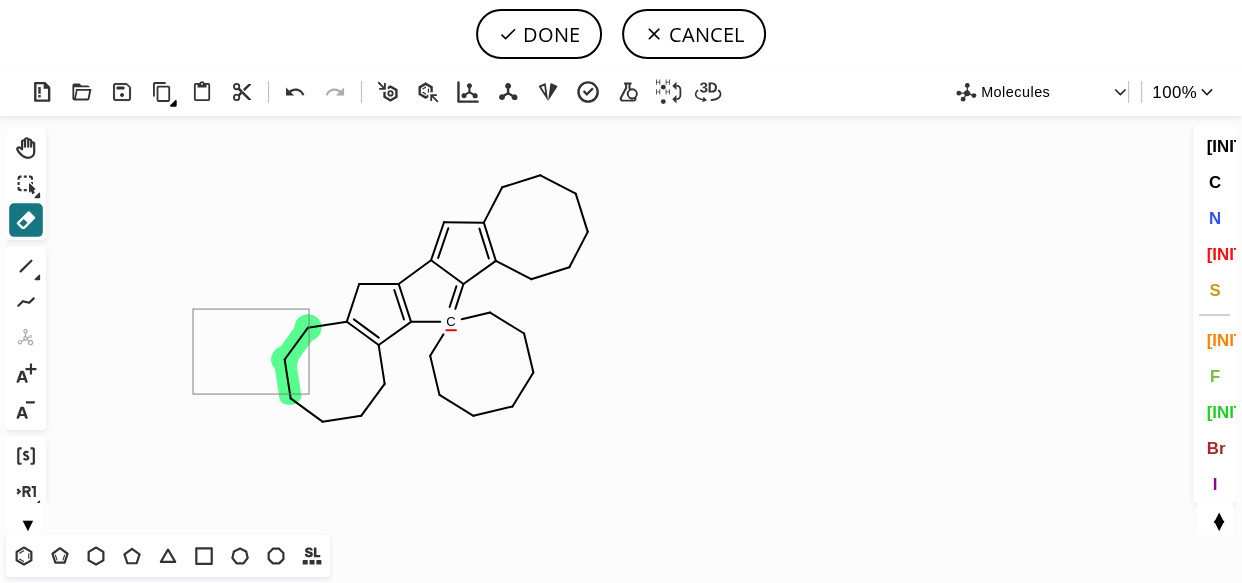 drag, startPoint x: 198, startPoint y: 312, endPoint x: 310, endPoint y: 395, distance: 139.4023 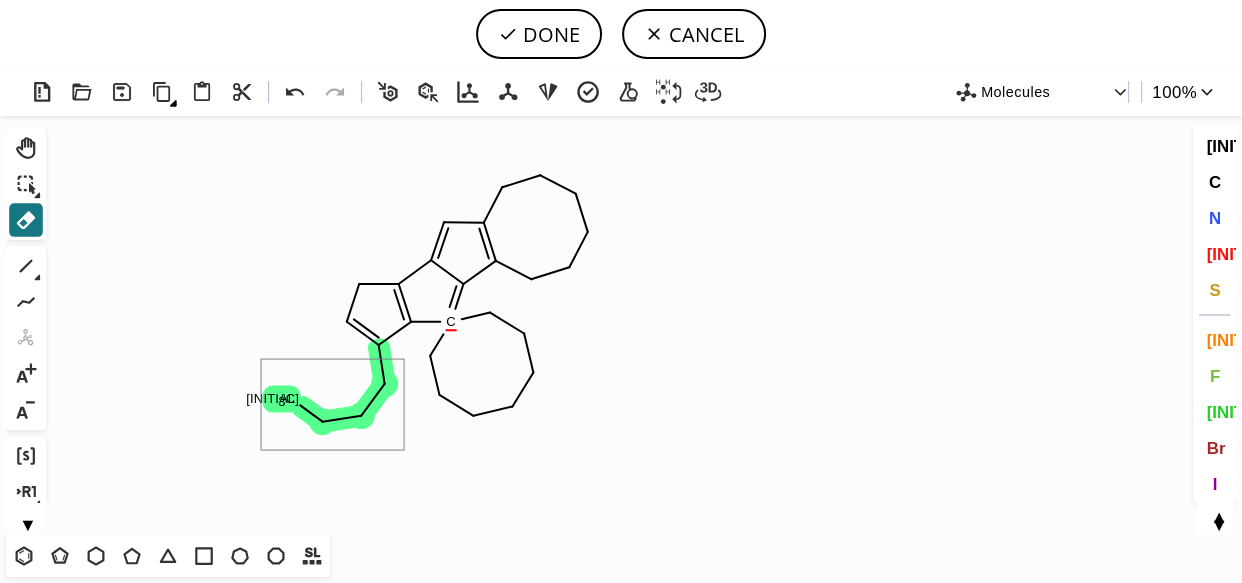 drag, startPoint x: 262, startPoint y: 360, endPoint x: 405, endPoint y: 451, distance: 169.49927 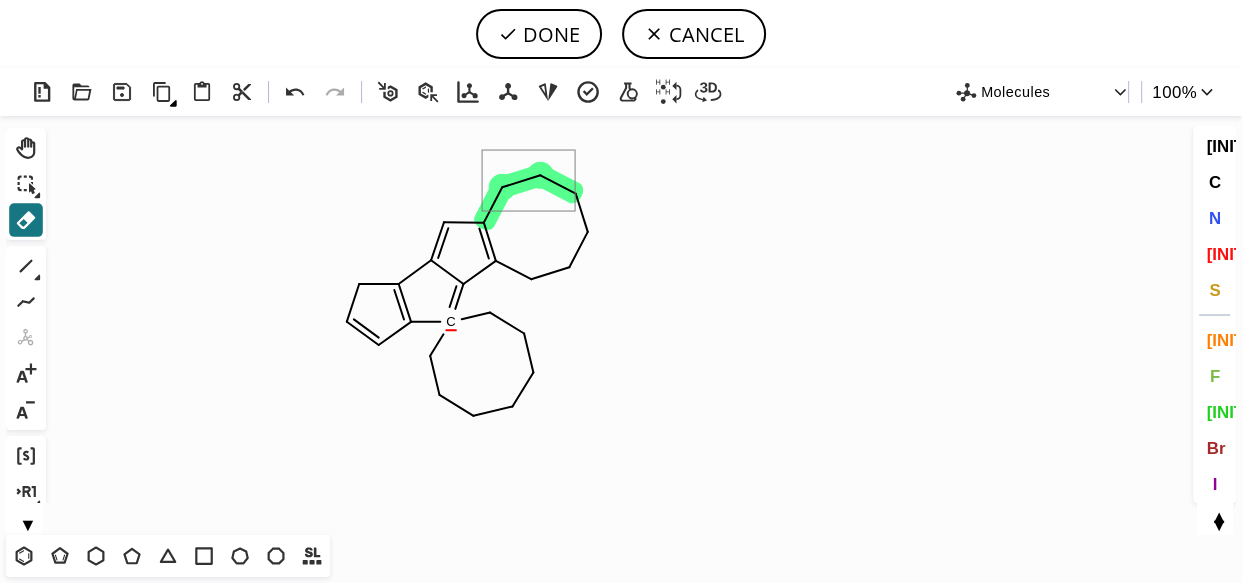 drag, startPoint x: 483, startPoint y: 151, endPoint x: 576, endPoint y: 212, distance: 111.220505 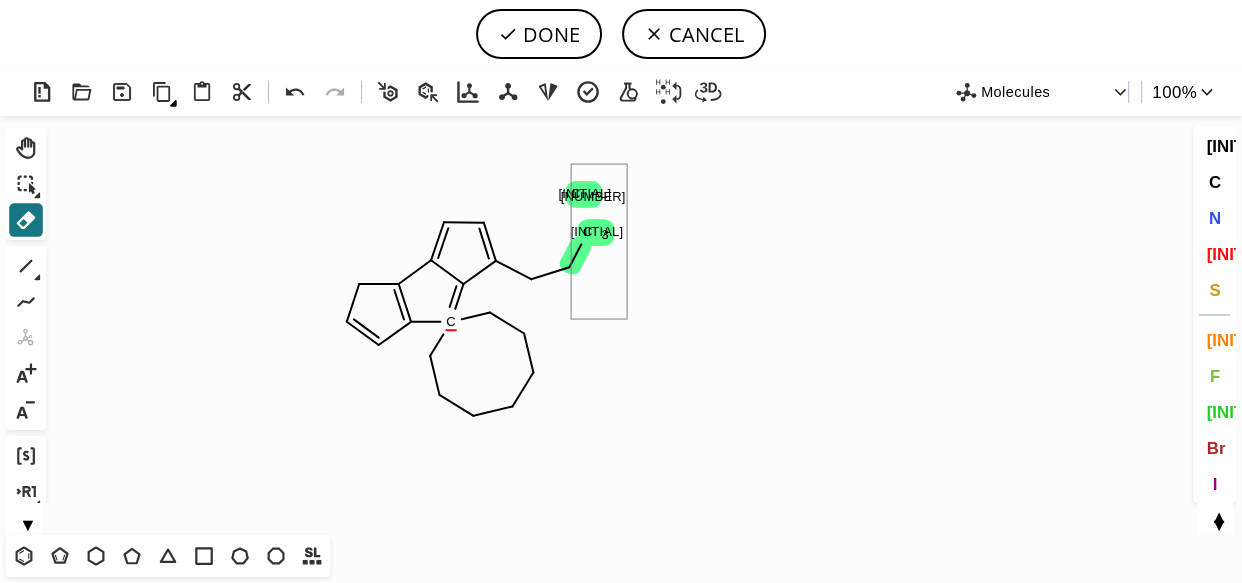 drag, startPoint x: 572, startPoint y: 165, endPoint x: 628, endPoint y: 320, distance: 164.80595 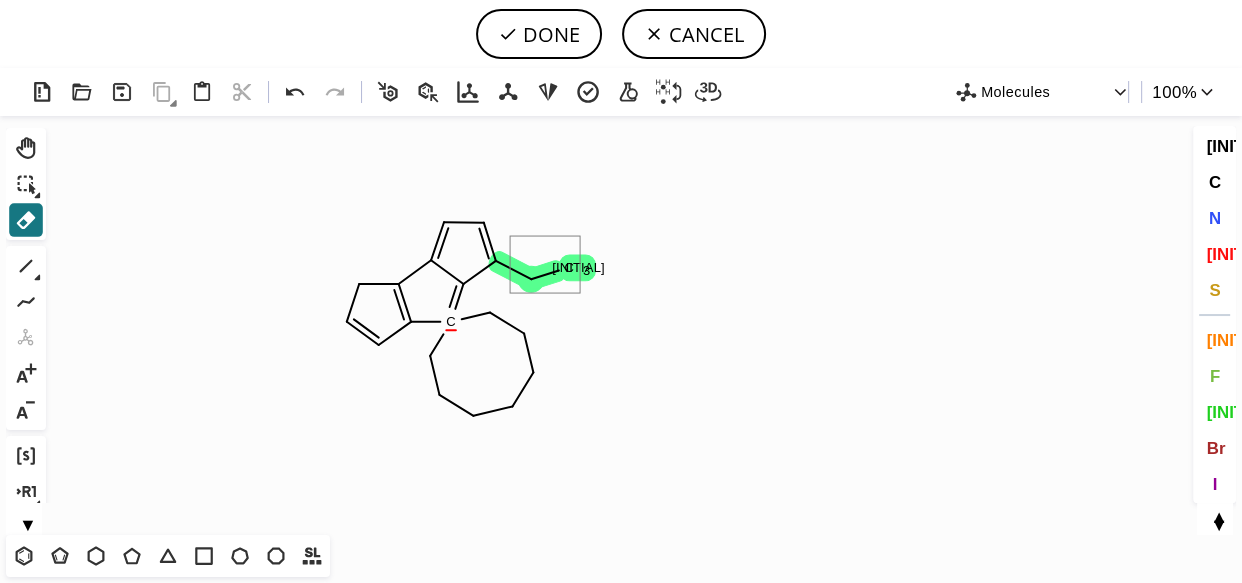 drag, startPoint x: 511, startPoint y: 237, endPoint x: 581, endPoint y: 294, distance: 90.27181 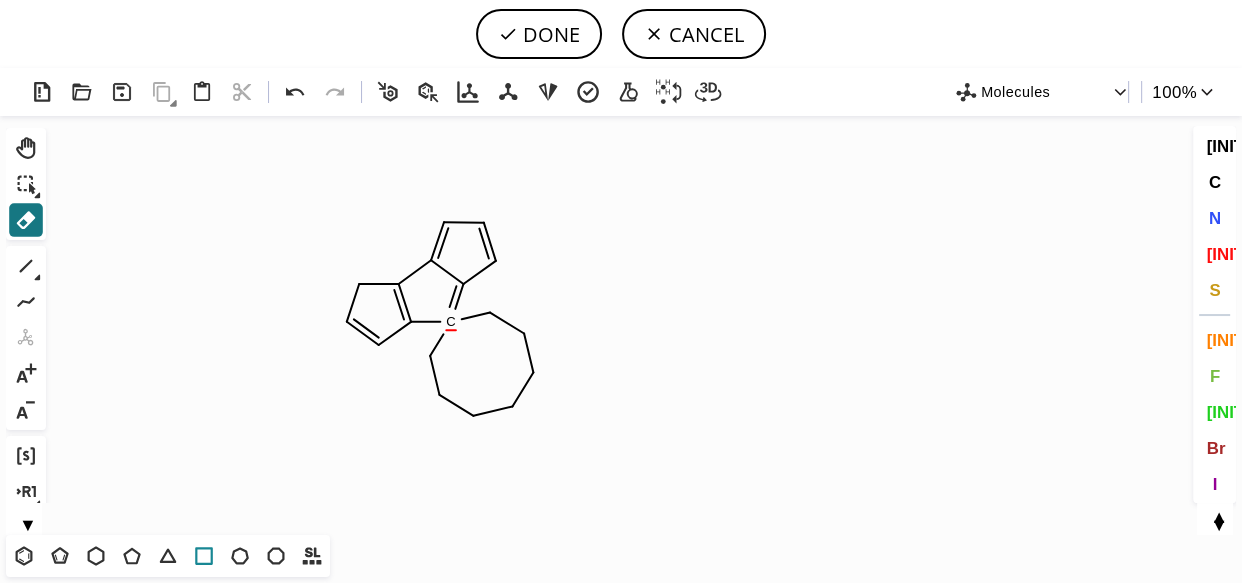 click 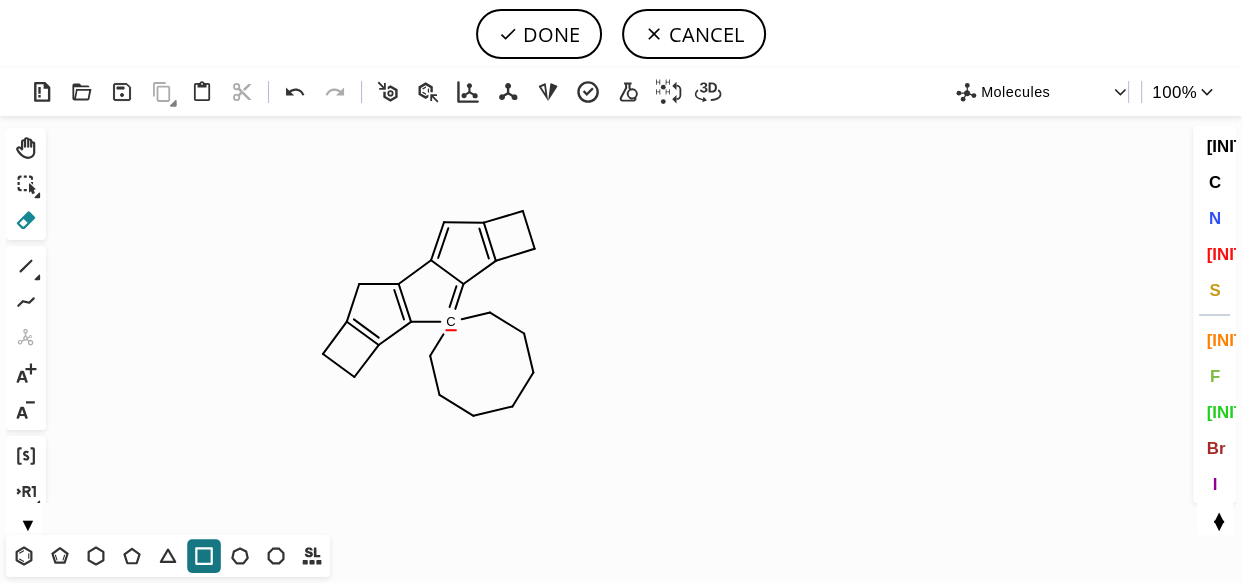 click 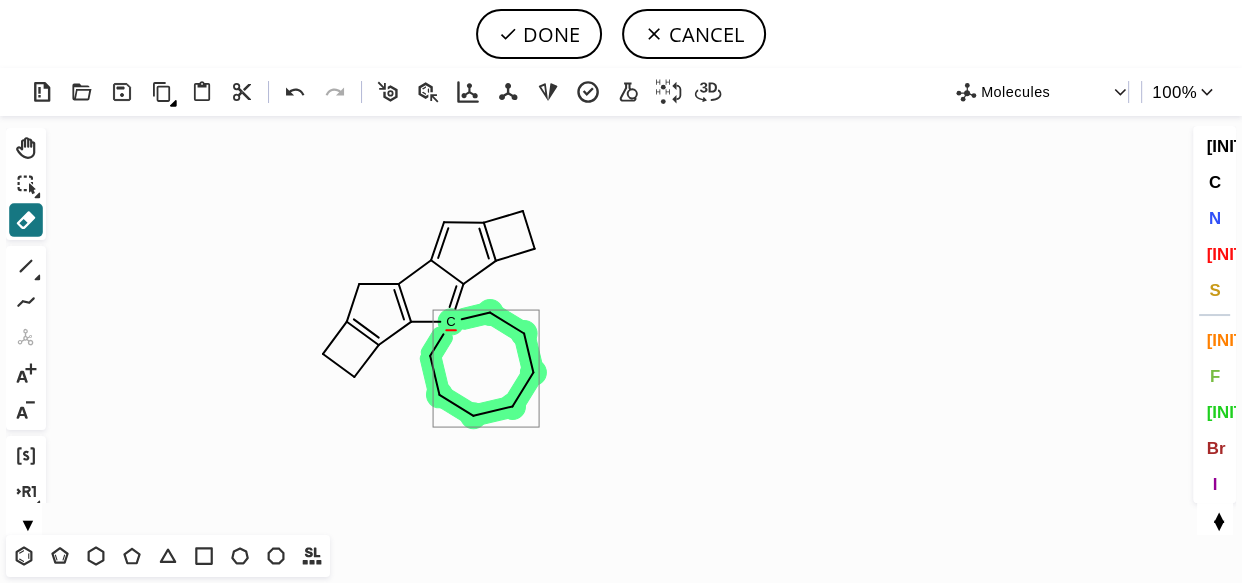 drag, startPoint x: 540, startPoint y: 311, endPoint x: 434, endPoint y: 428, distance: 157.87654 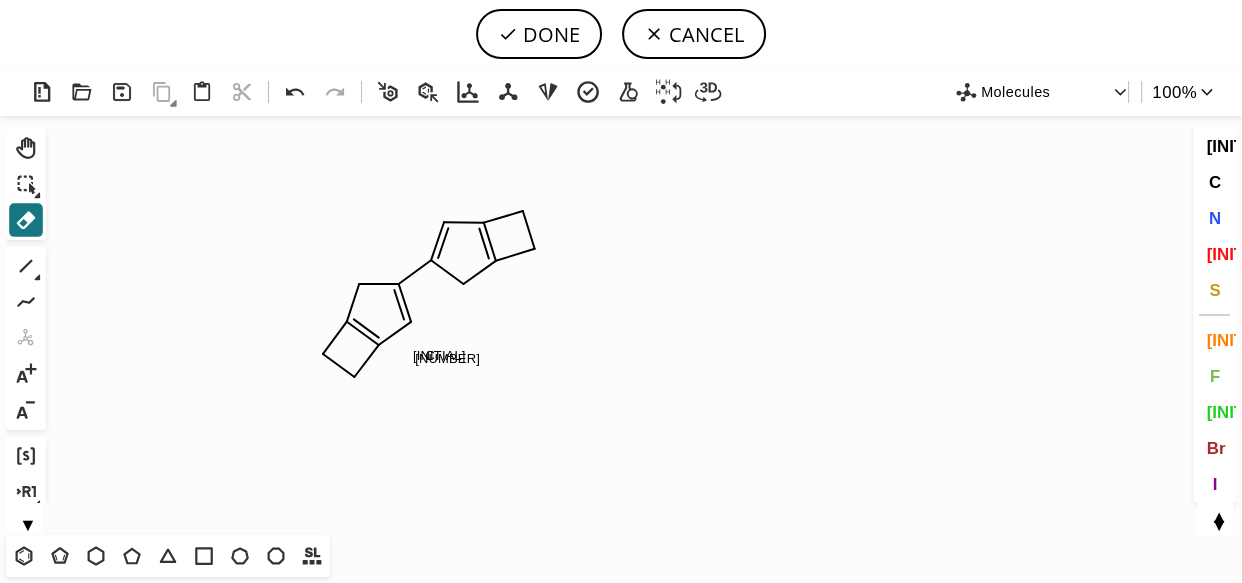 click on "[NUMBER]" 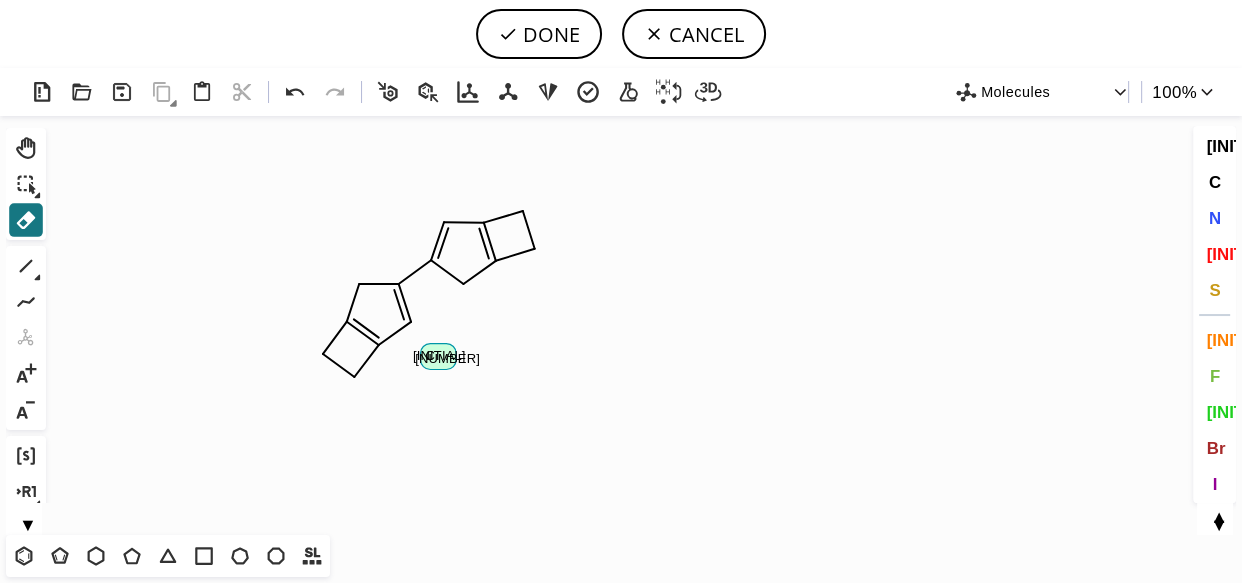 click on "[NUMBER]" 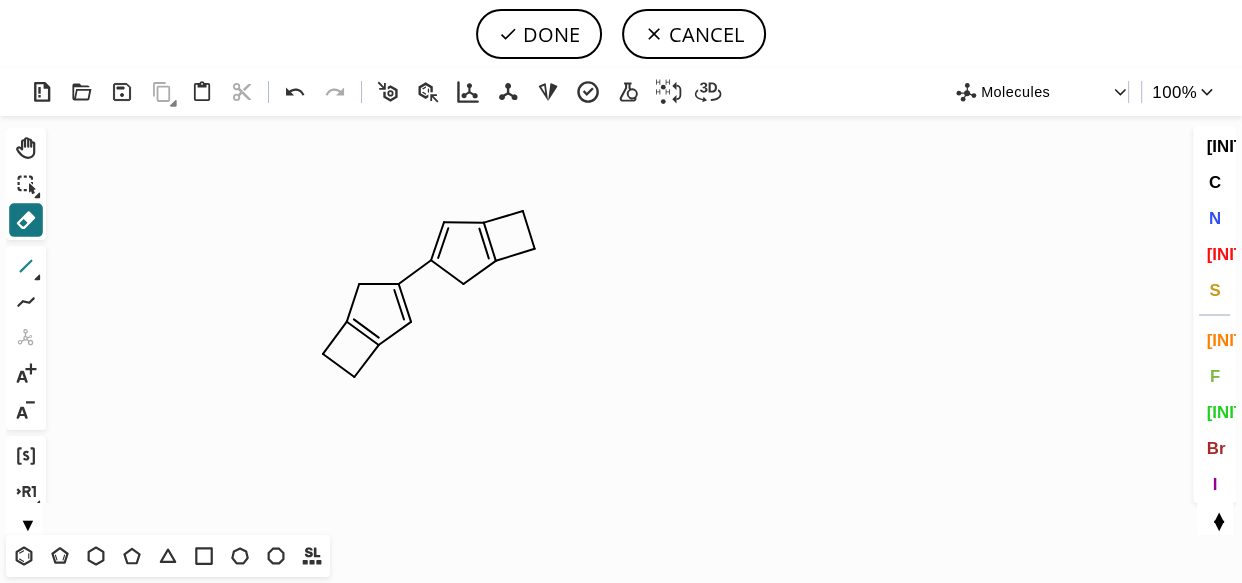 click 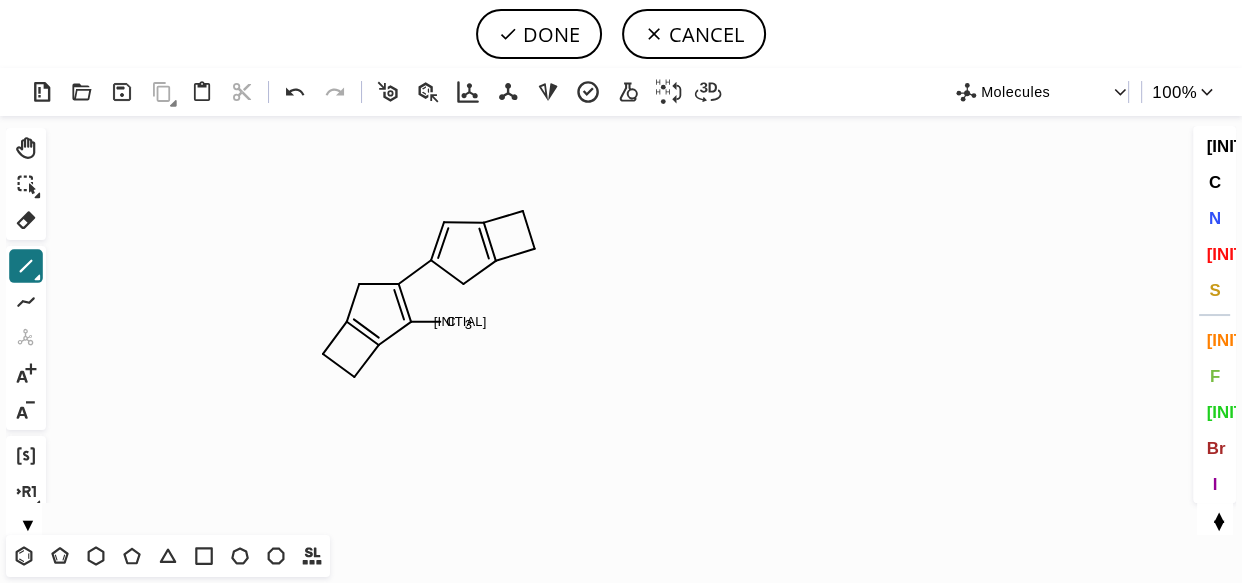 drag, startPoint x: 415, startPoint y: 327, endPoint x: 443, endPoint y: 324, distance: 28.160255 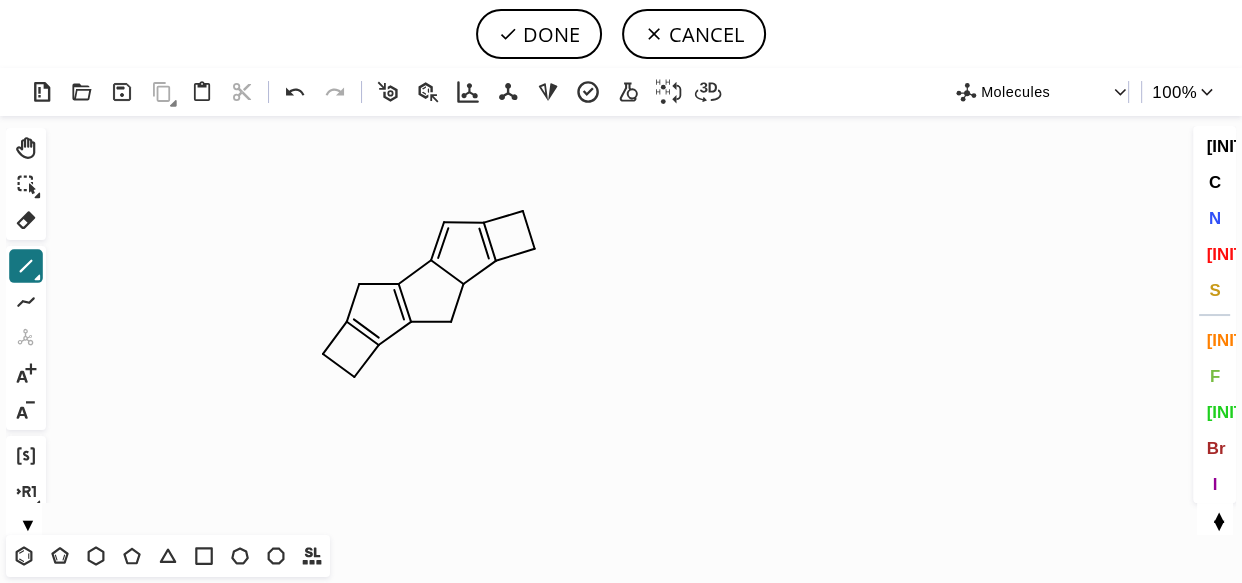 drag, startPoint x: 451, startPoint y: 321, endPoint x: 460, endPoint y: 288, distance: 34.20526 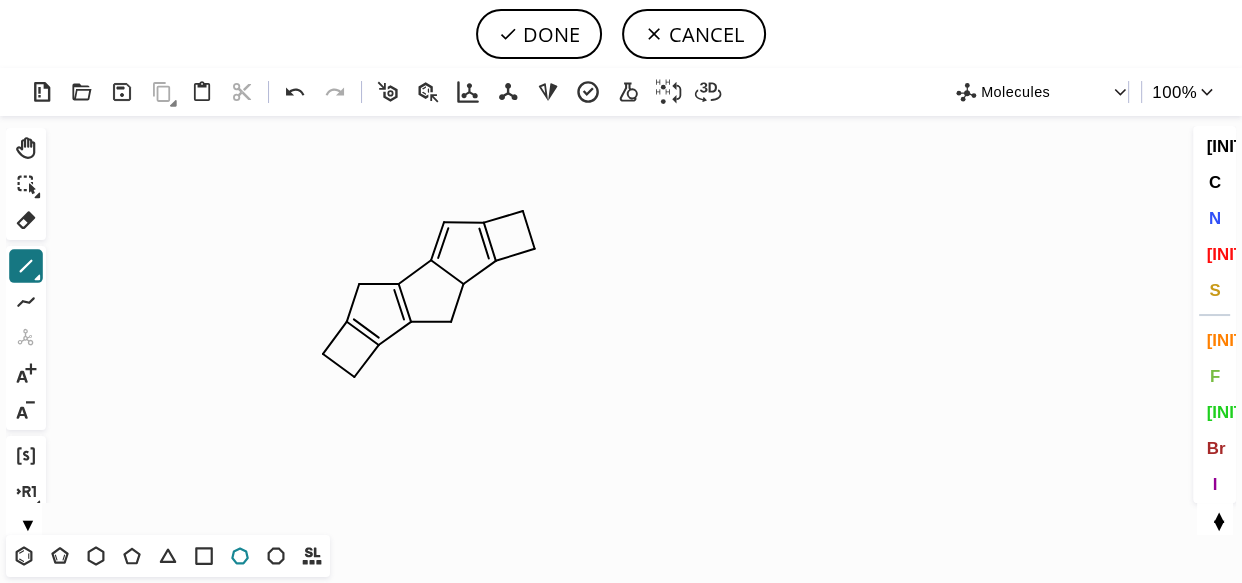 click 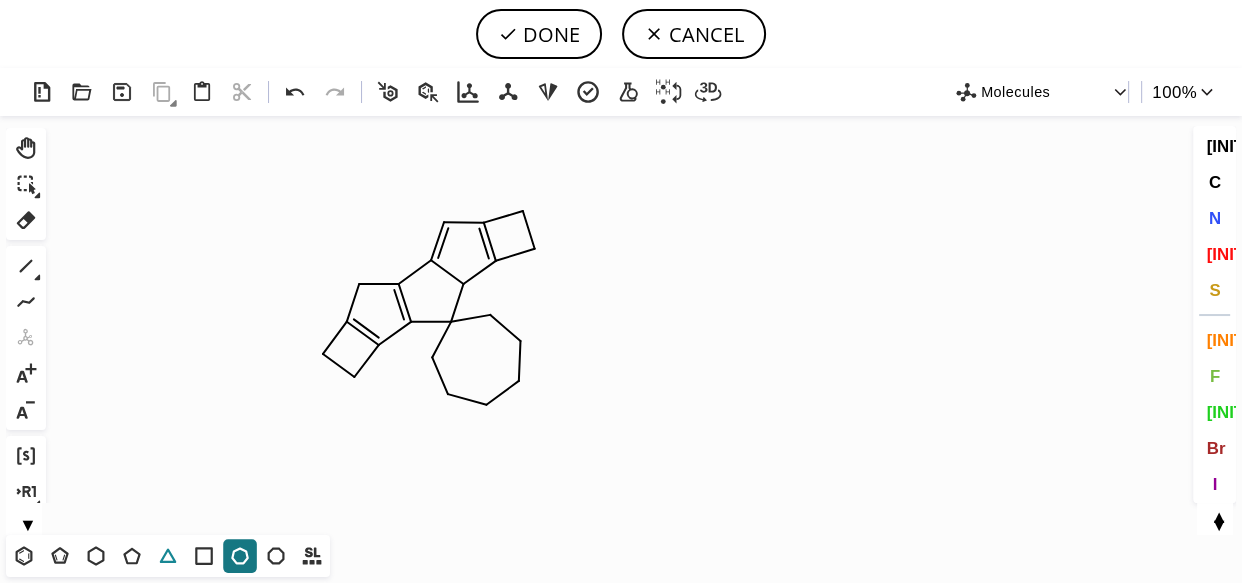 click 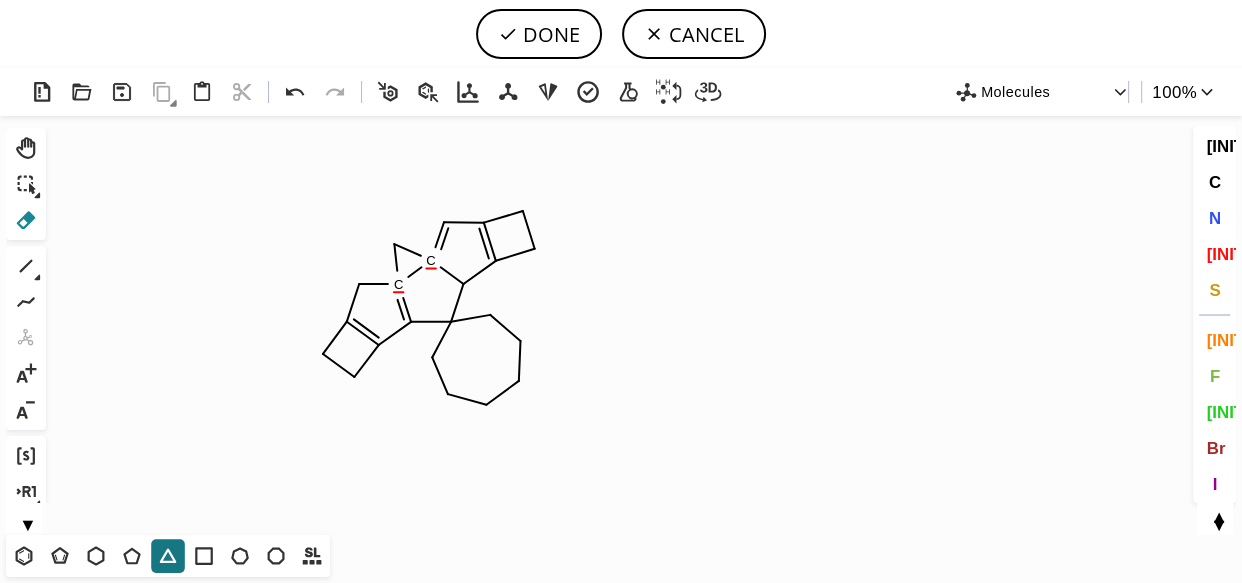 click 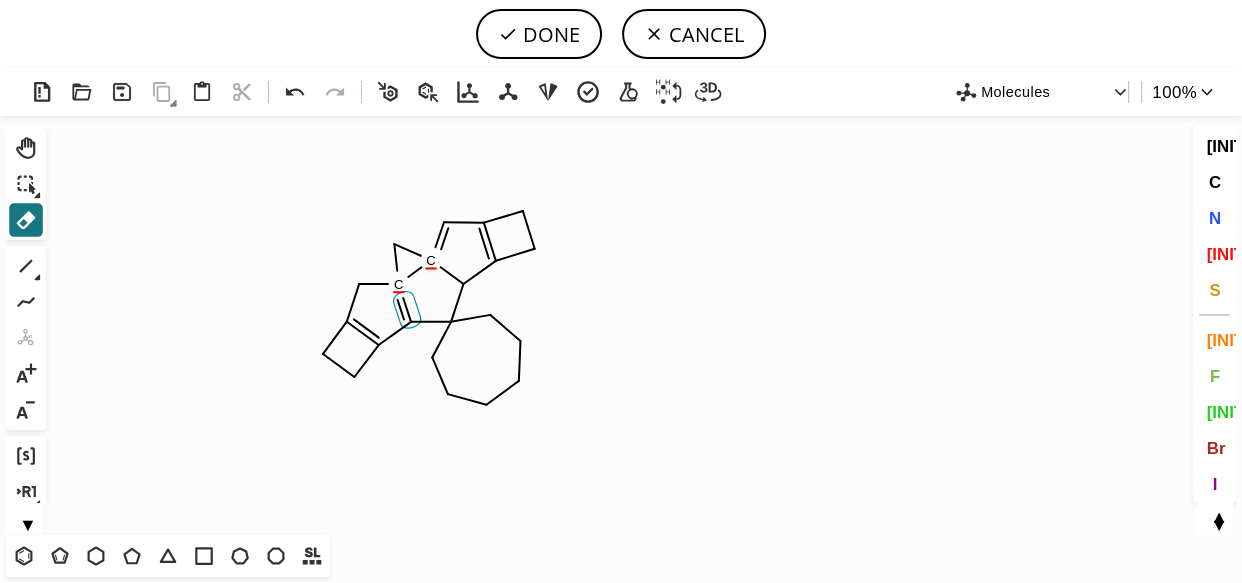 click 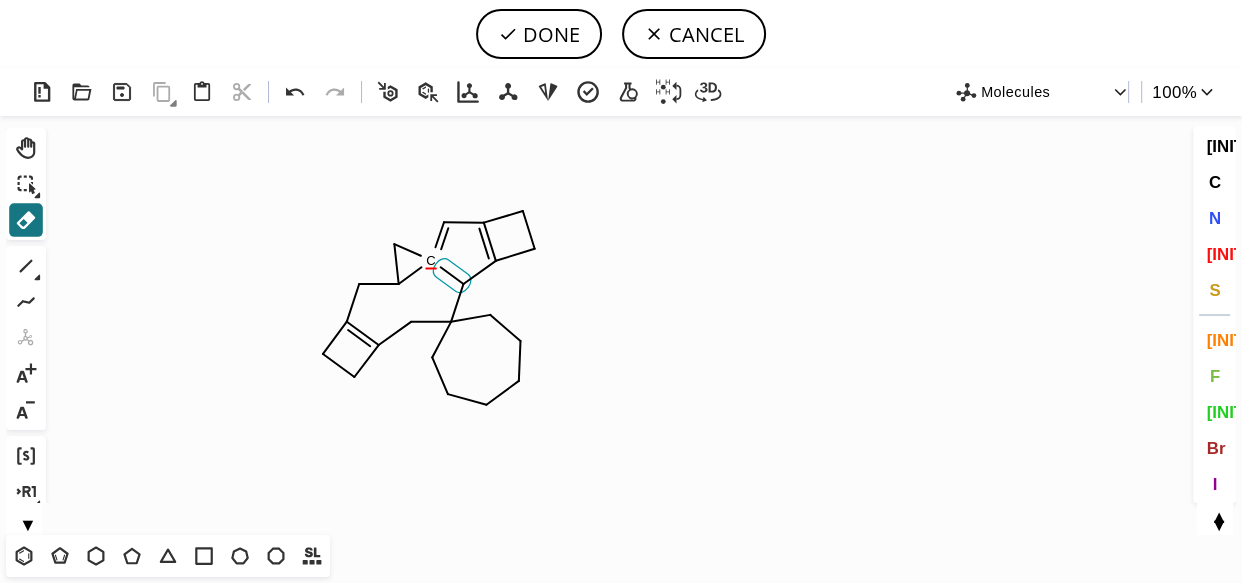 click 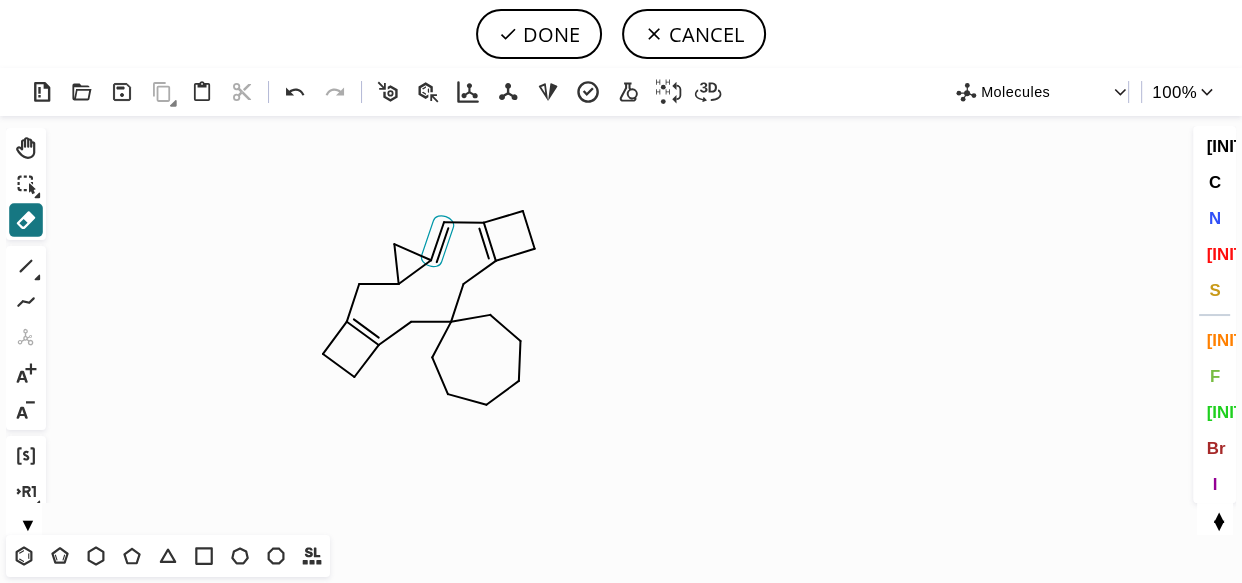 click 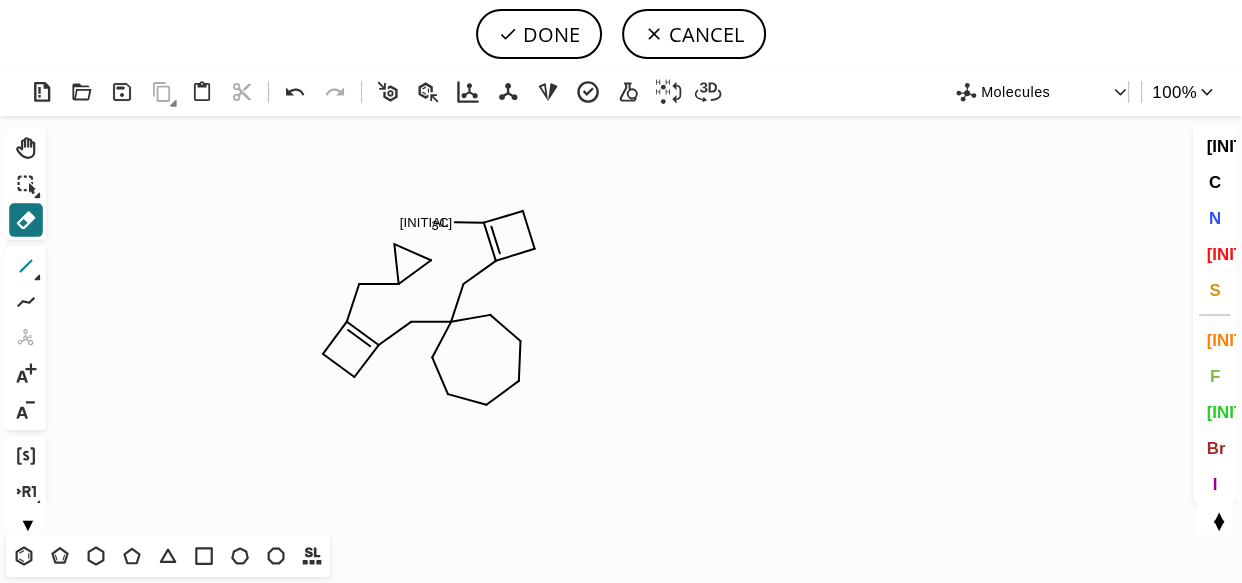 click 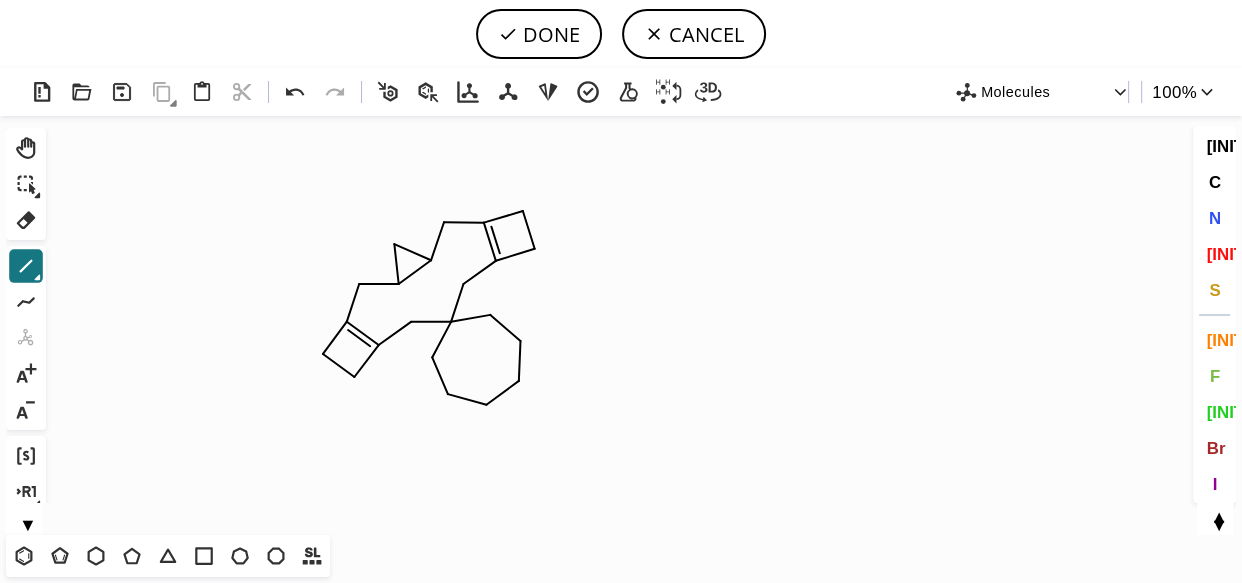 drag, startPoint x: 441, startPoint y: 224, endPoint x: 427, endPoint y: 252, distance: 31.304953 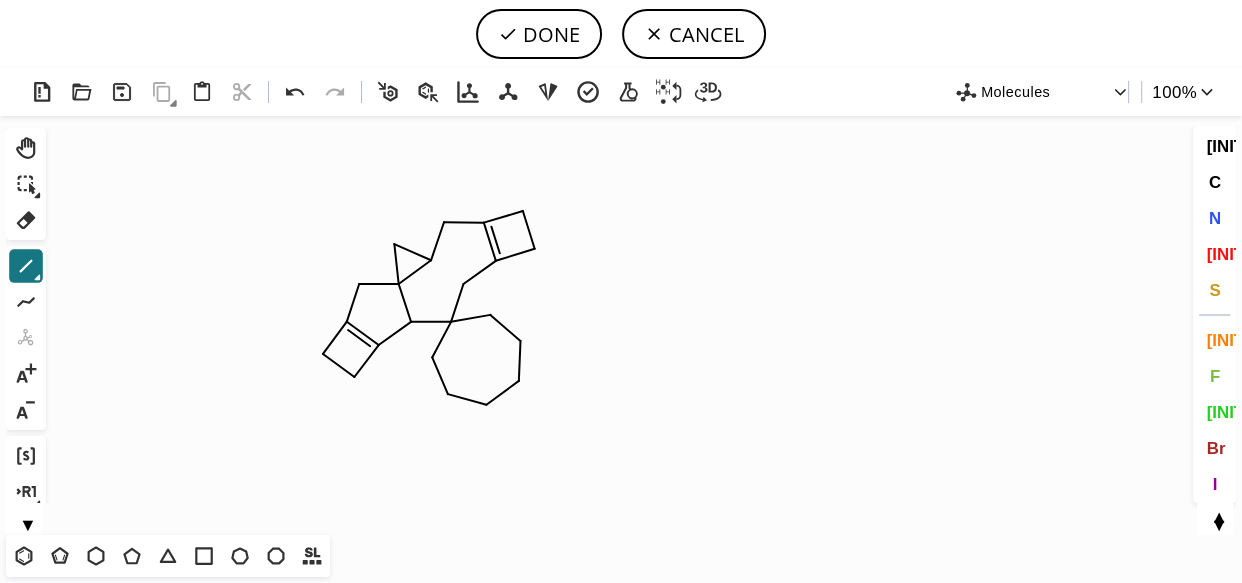 drag, startPoint x: 398, startPoint y: 284, endPoint x: 407, endPoint y: 319, distance: 36.138622 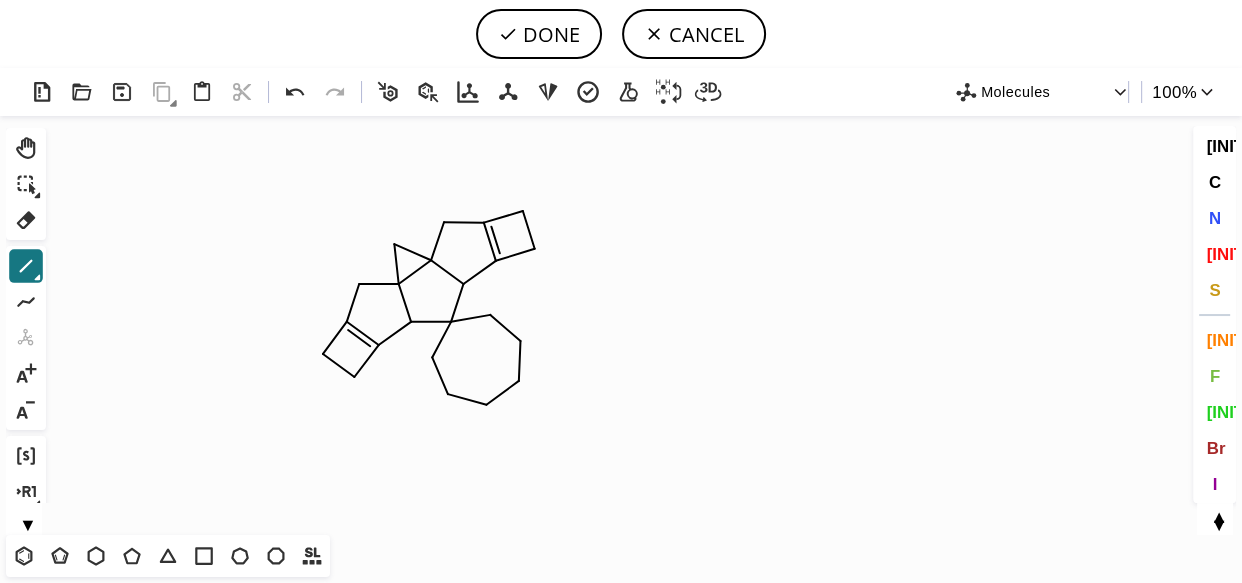 drag, startPoint x: 426, startPoint y: 257, endPoint x: 467, endPoint y: 283, distance: 48.548943 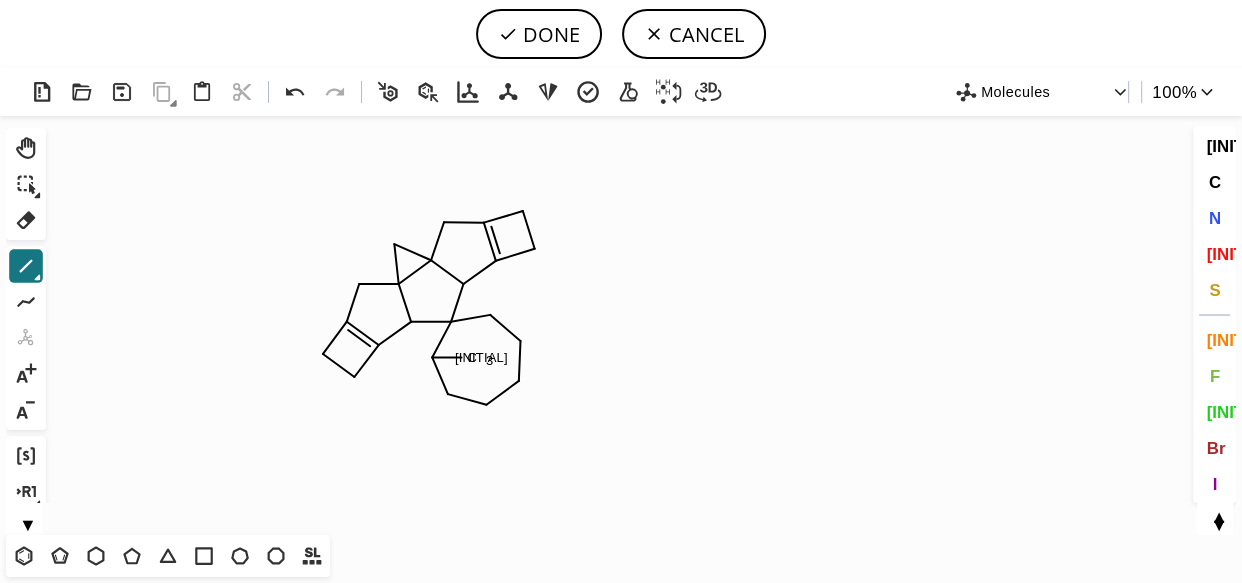 drag, startPoint x: 431, startPoint y: 353, endPoint x: 488, endPoint y: 358, distance: 57.21888 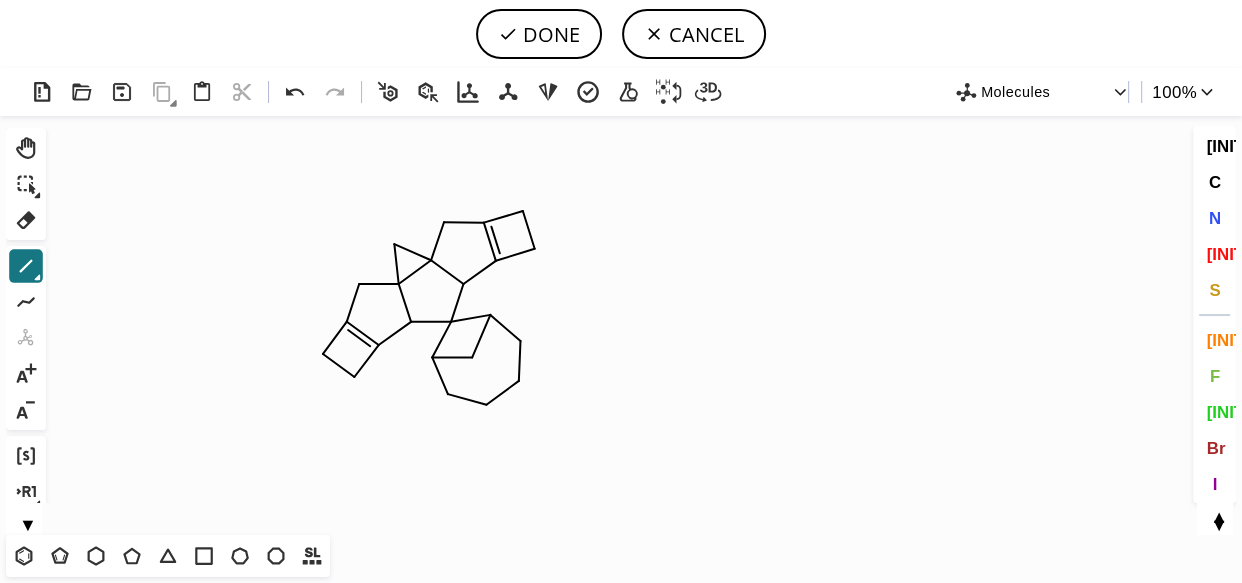 drag, startPoint x: 482, startPoint y: 354, endPoint x: 487, endPoint y: 319, distance: 35.35534 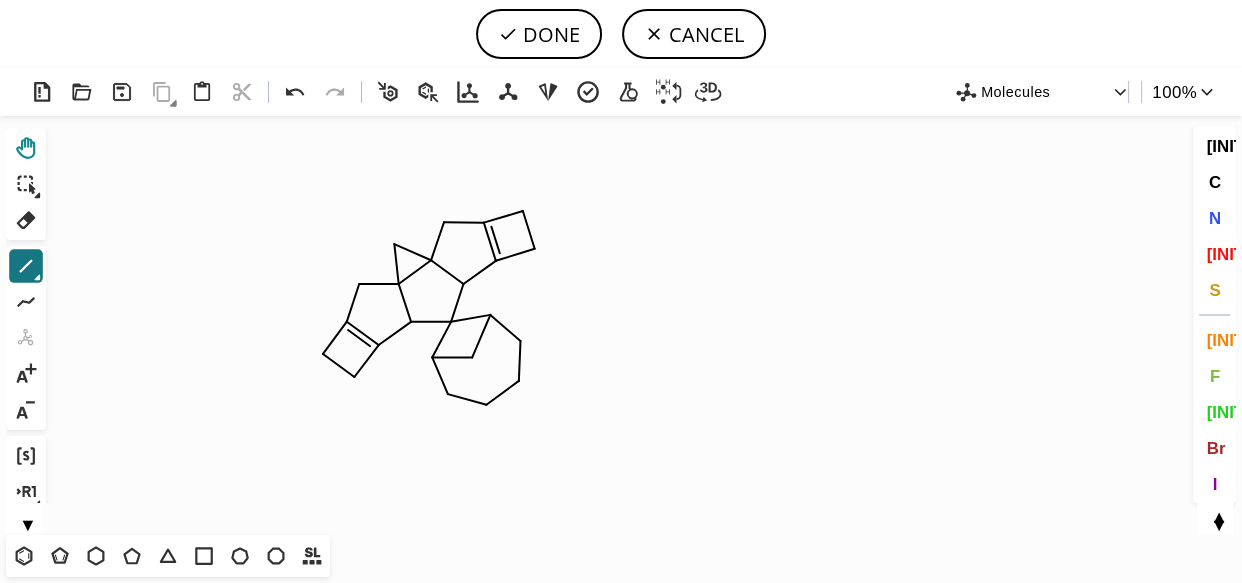 click 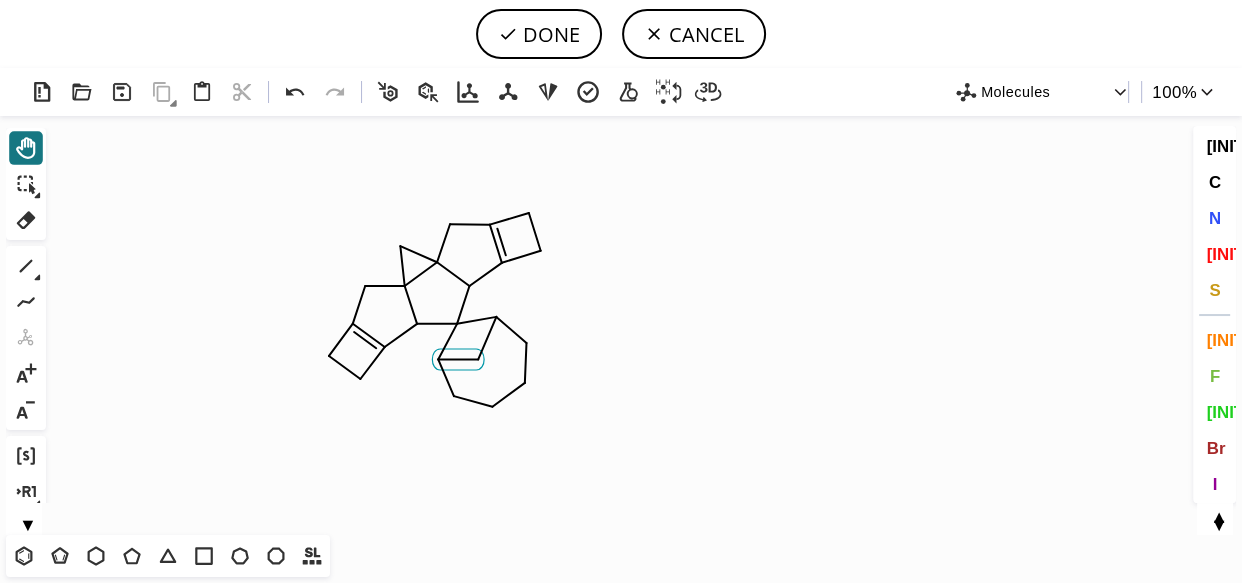 click 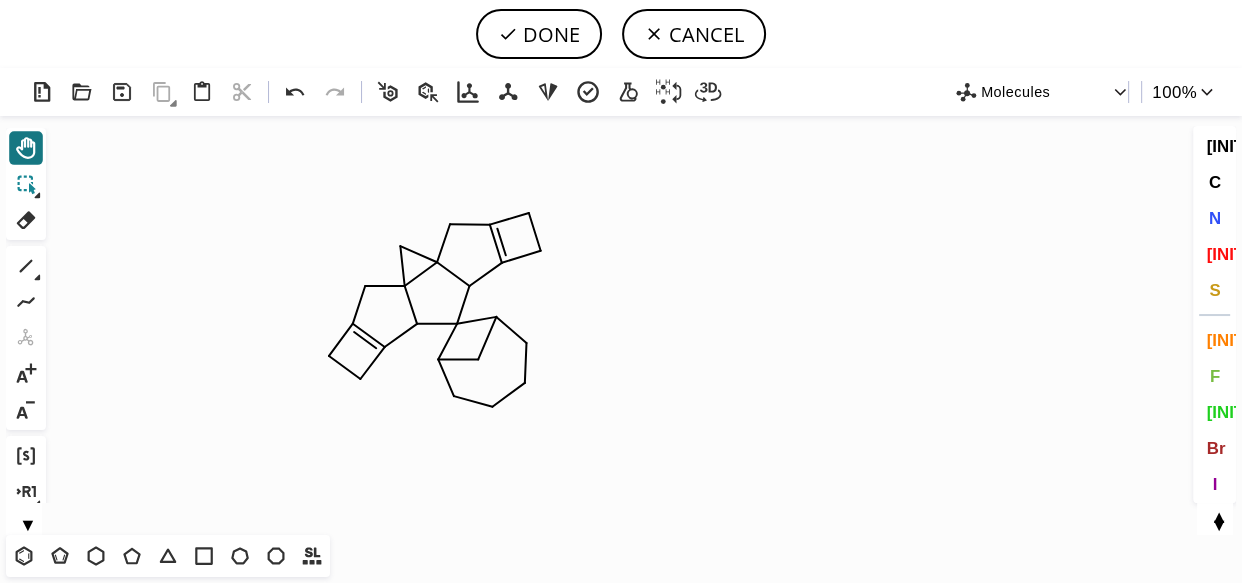 click 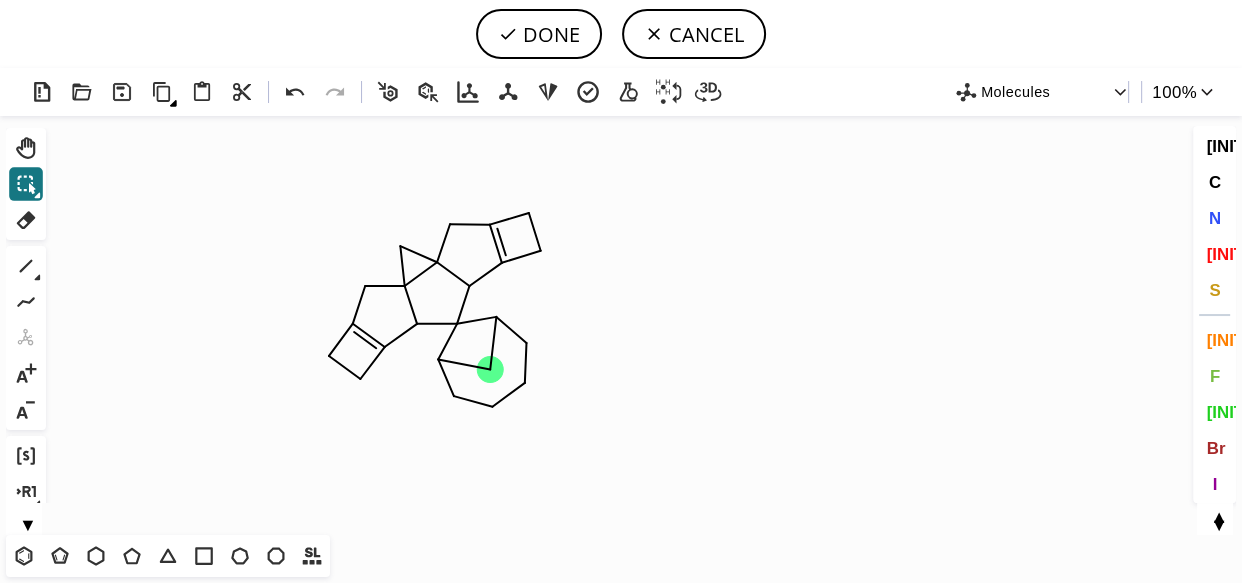 drag, startPoint x: 477, startPoint y: 358, endPoint x: 494, endPoint y: 375, distance: 24.04163 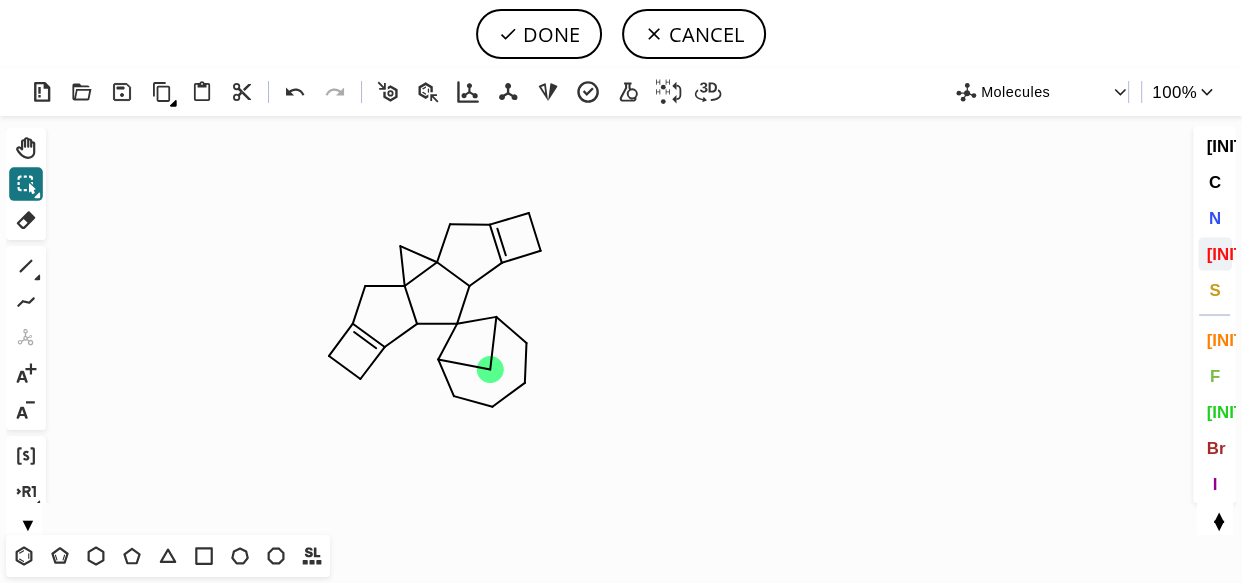 click on "[INITIAL]" at bounding box center (1241, 253) 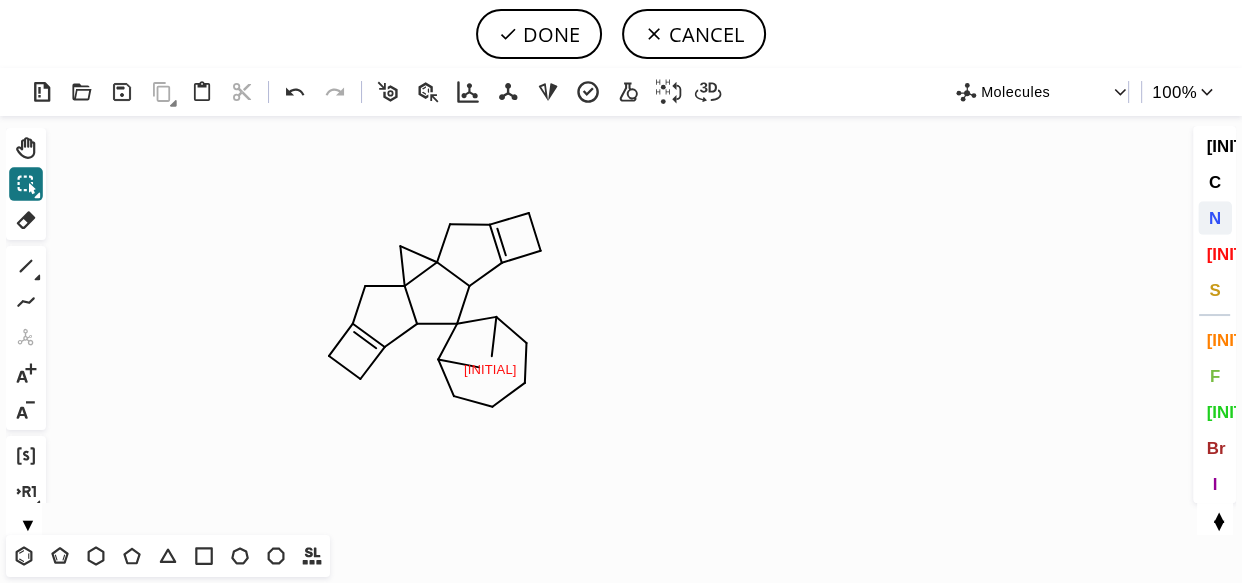 click on "N" at bounding box center (1214, 217) 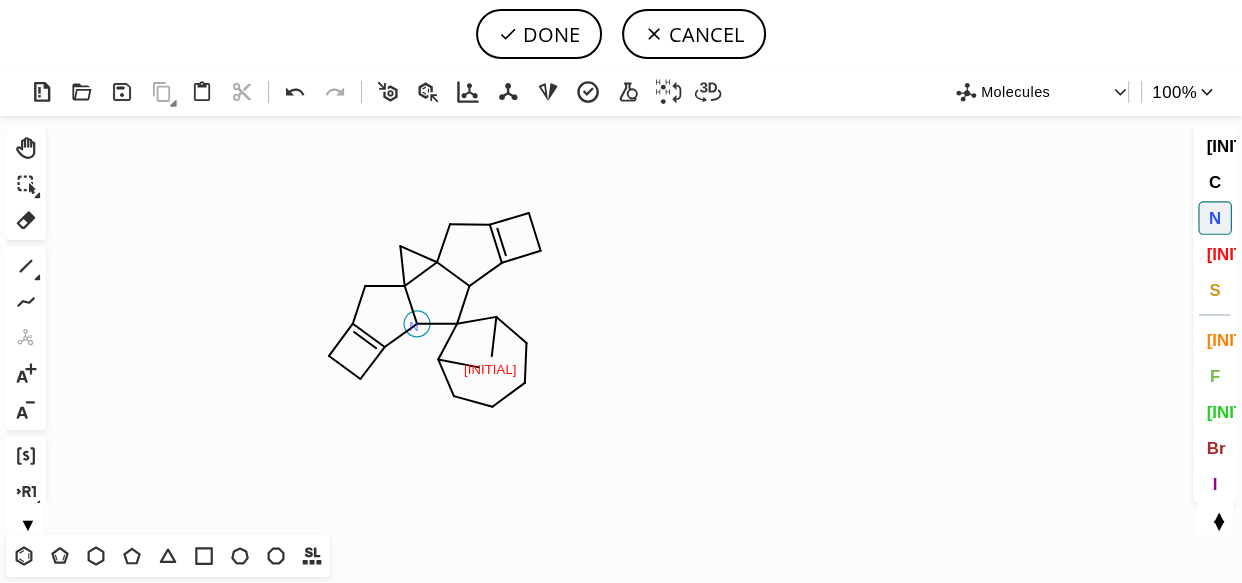 click on "N" 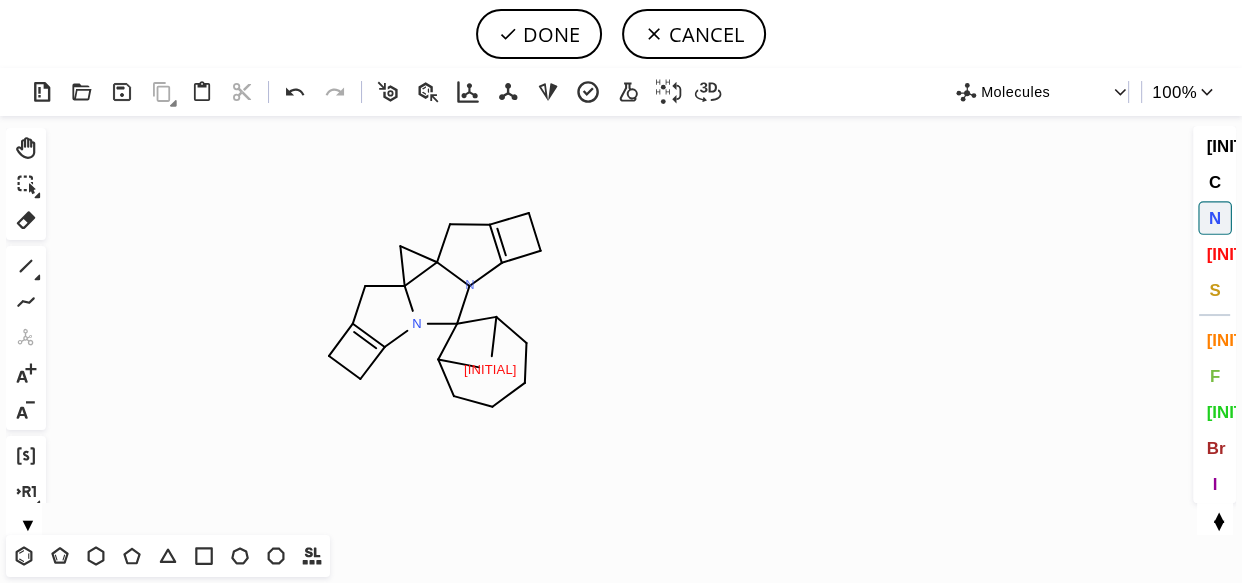 click on "N" 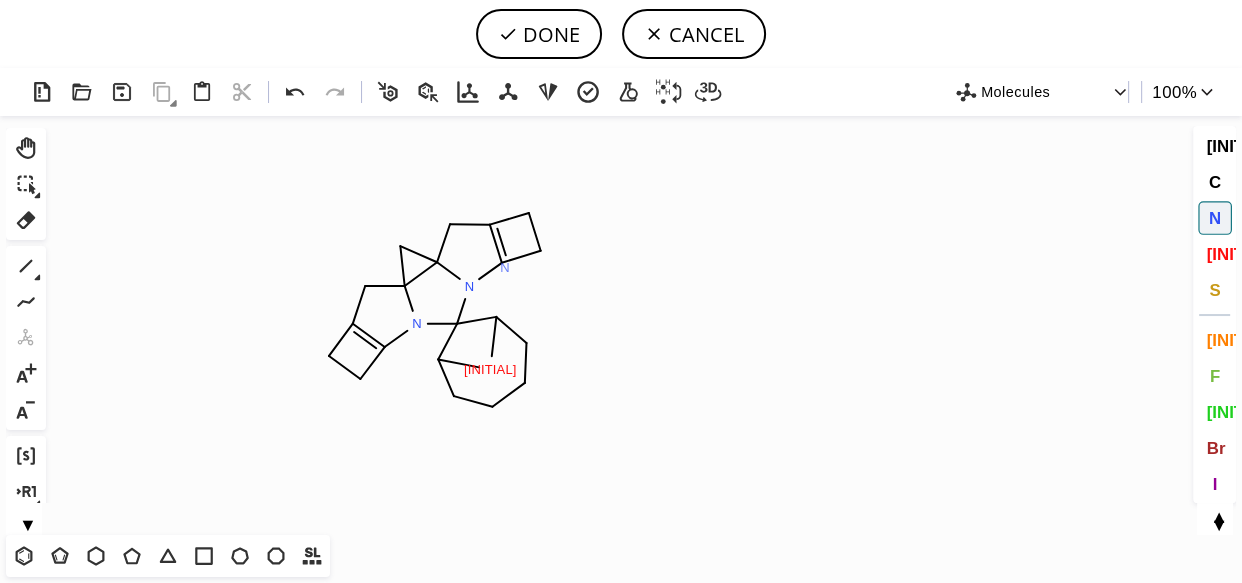click on "N" 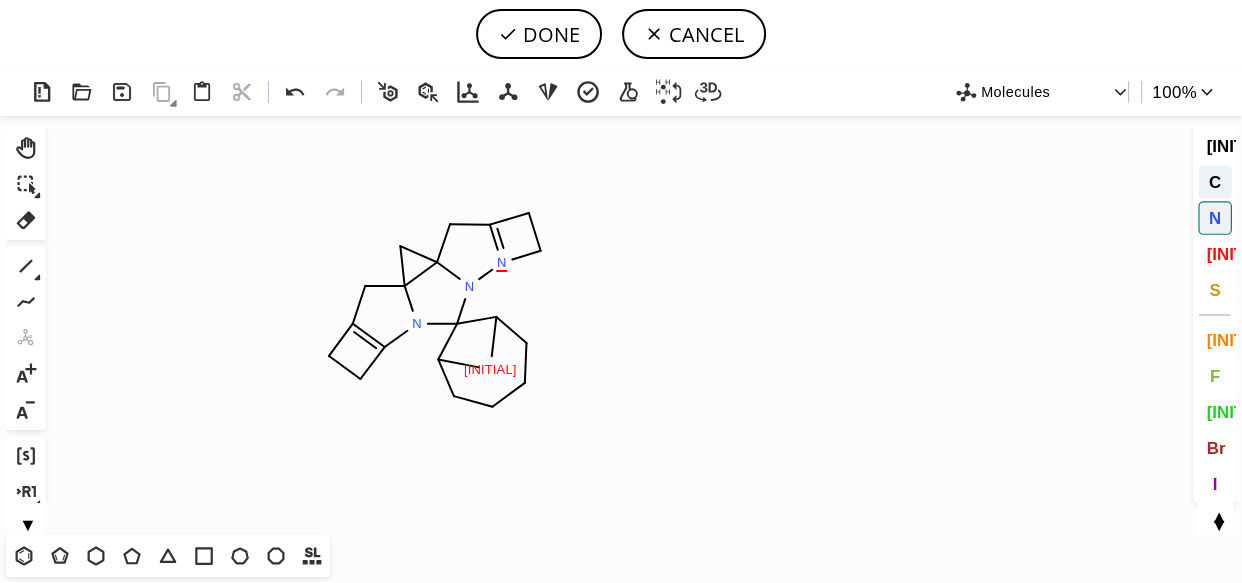 click on "C" at bounding box center (1214, 181) 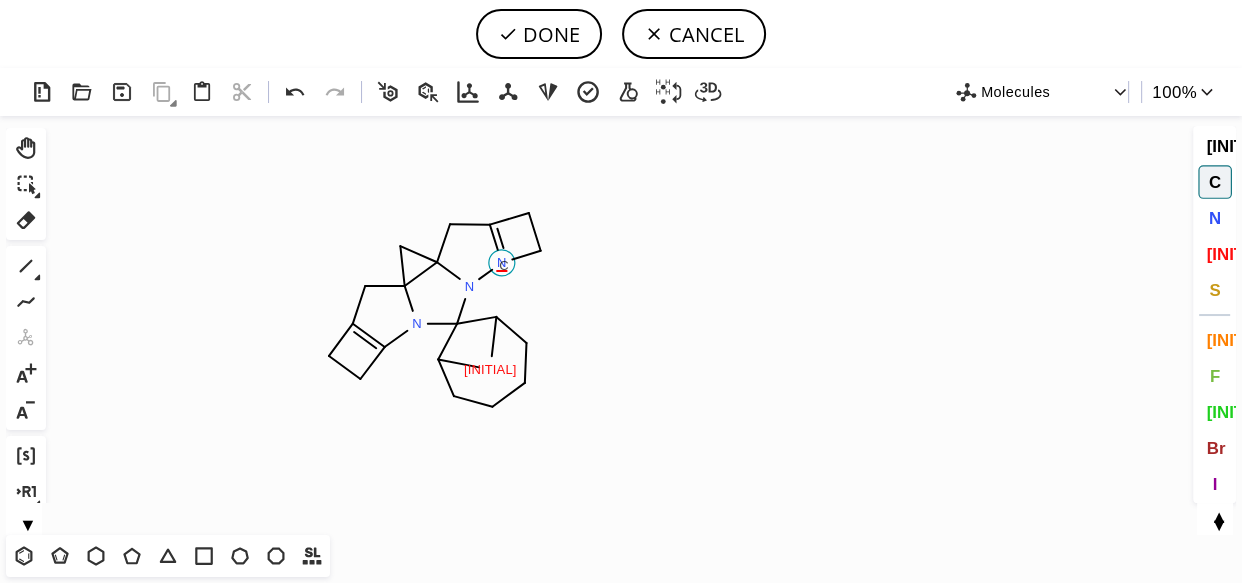 click on "C" 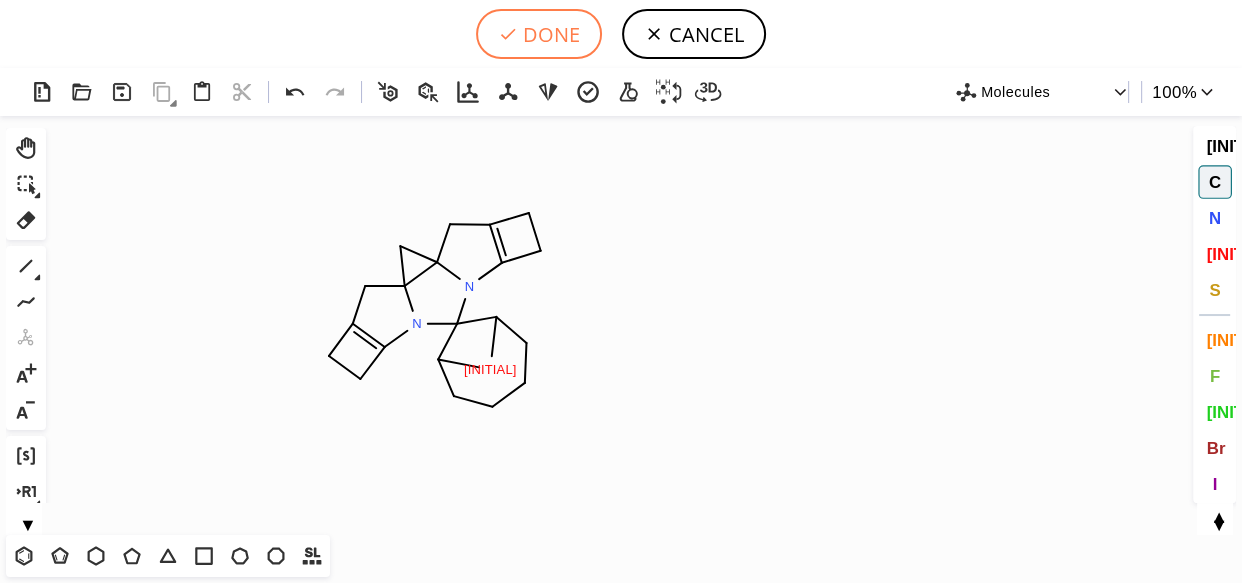 click on "DONE" at bounding box center [539, 34] 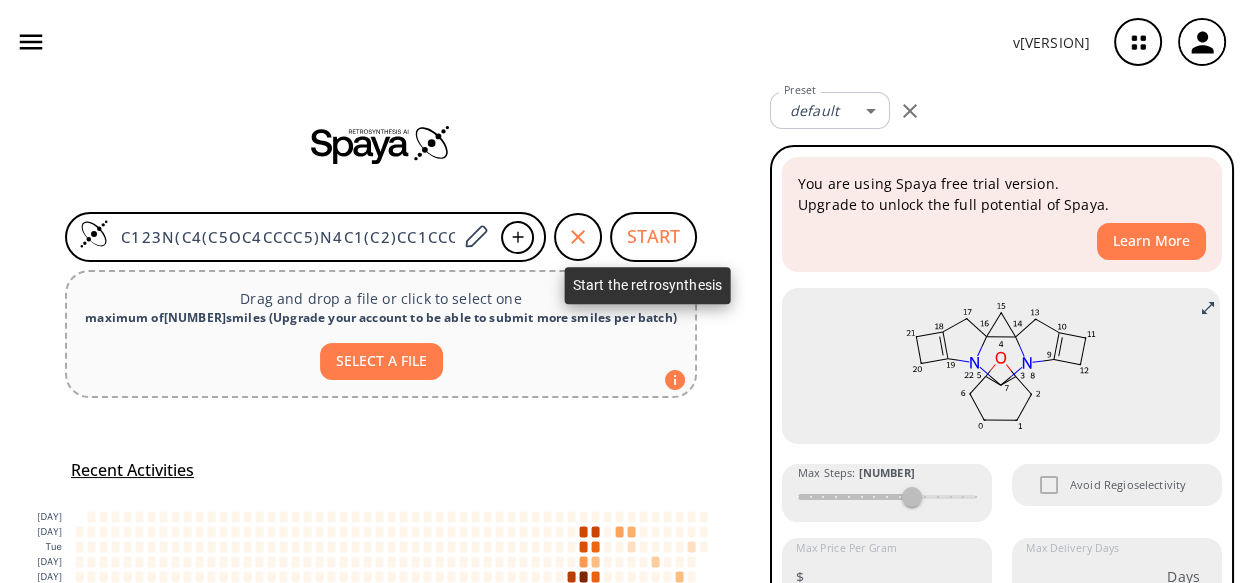 click on "C123N(C4(C5OC4CCCC5)N4C1(C2)CC1CCC=14)C1CCC=1C3 START" at bounding box center [381, 237] 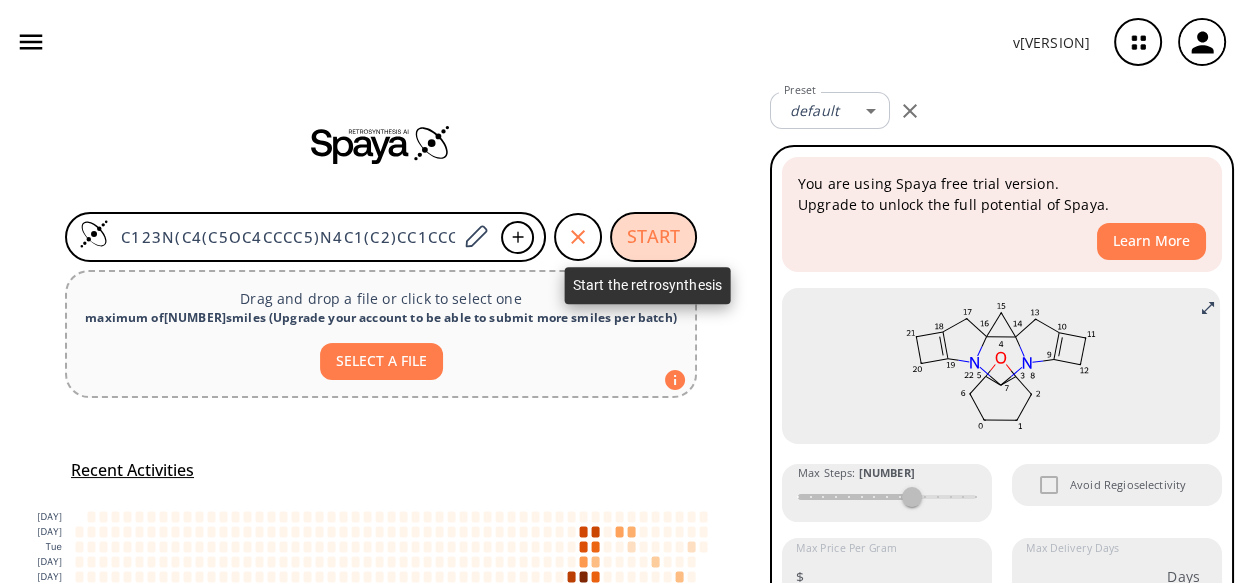 click on "START" at bounding box center [653, 237] 